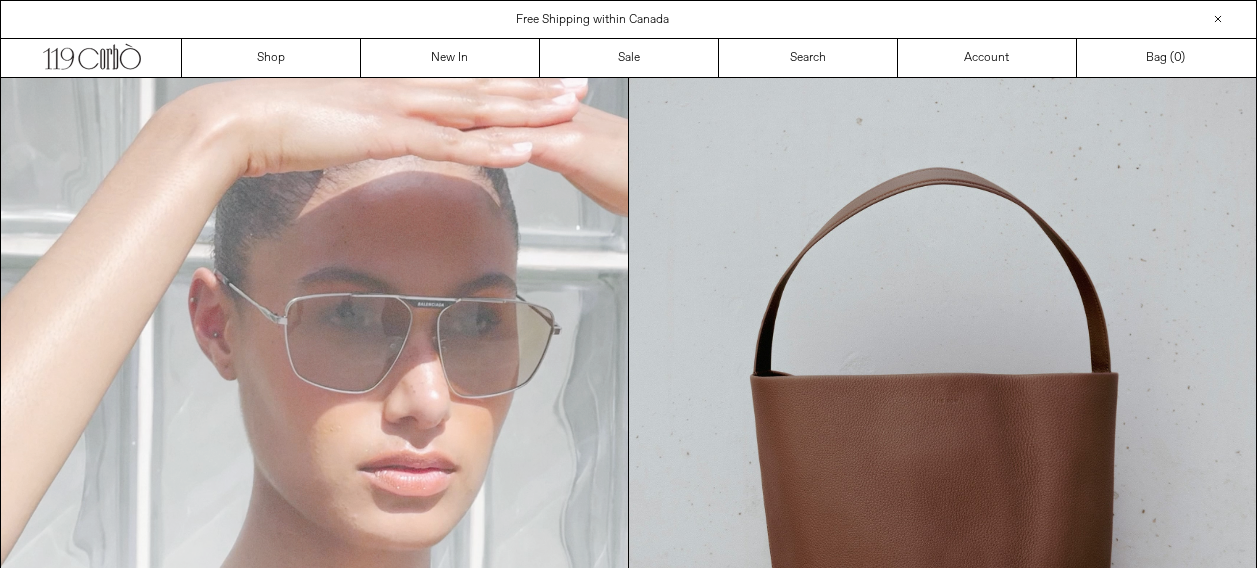 scroll, scrollTop: 0, scrollLeft: 0, axis: both 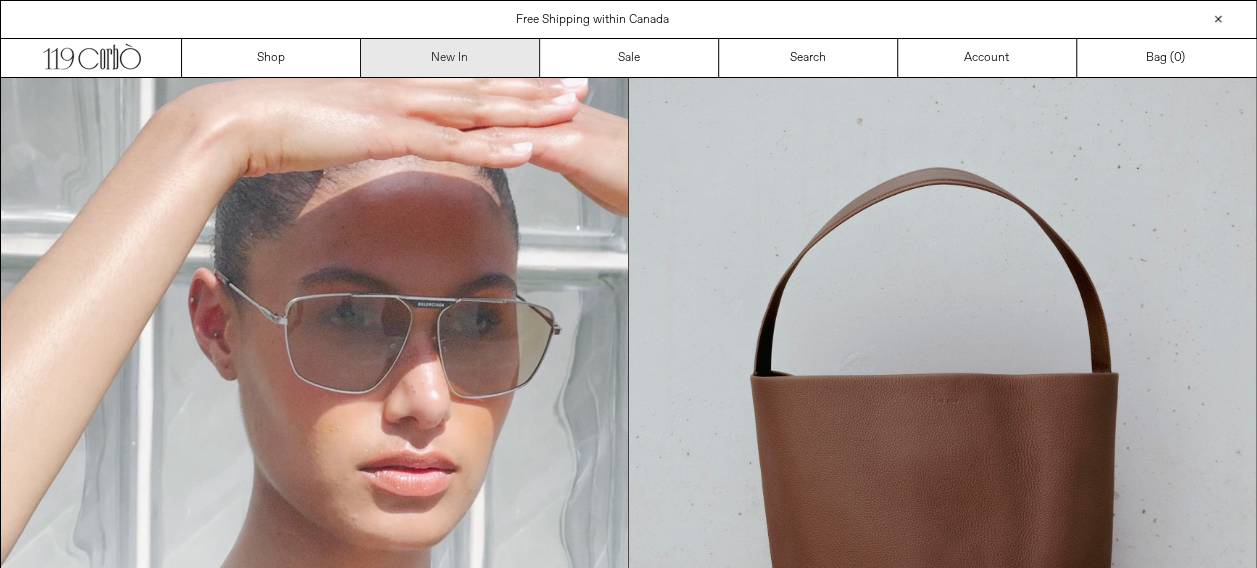 click on "New In" at bounding box center (450, 58) 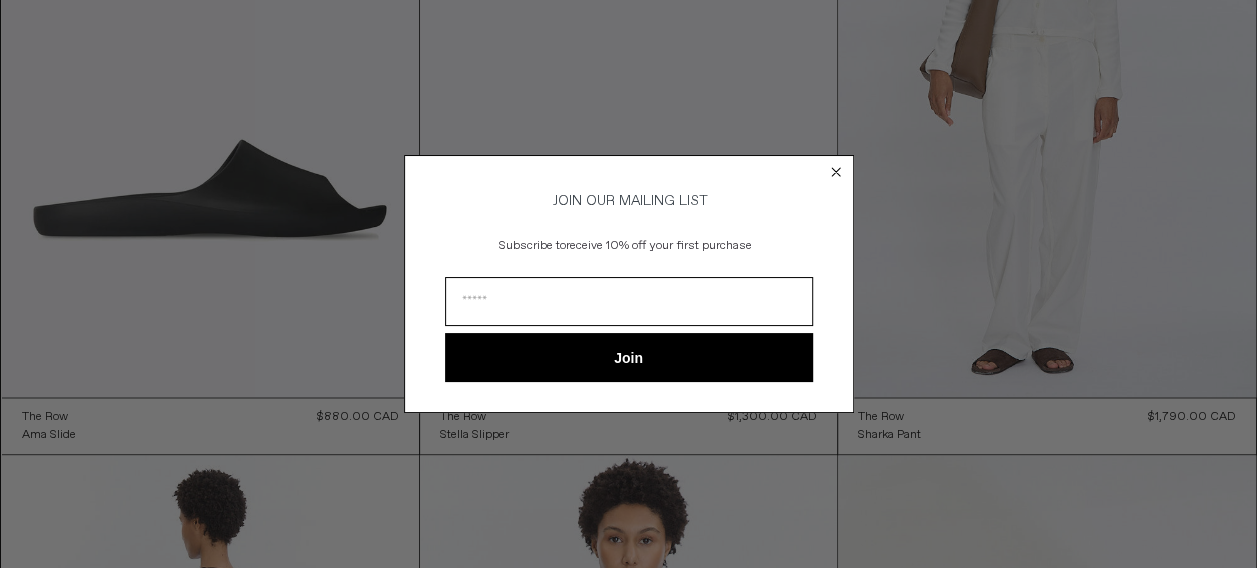 scroll, scrollTop: 1100, scrollLeft: 0, axis: vertical 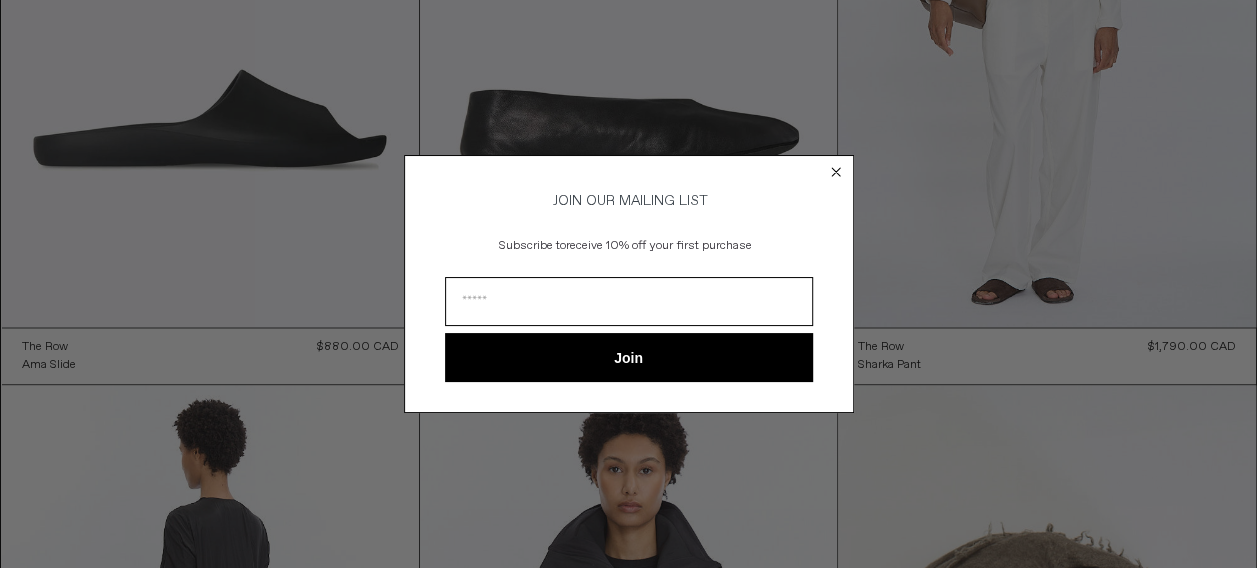 drag, startPoint x: 836, startPoint y: 171, endPoint x: 826, endPoint y: 169, distance: 10.198039 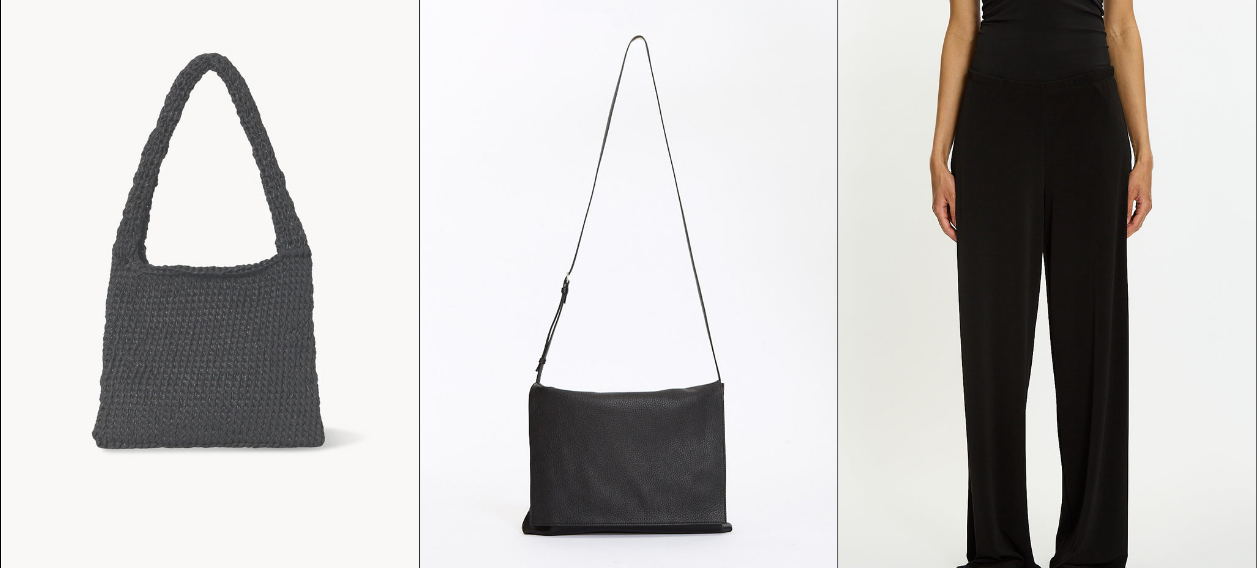 scroll, scrollTop: 0, scrollLeft: 0, axis: both 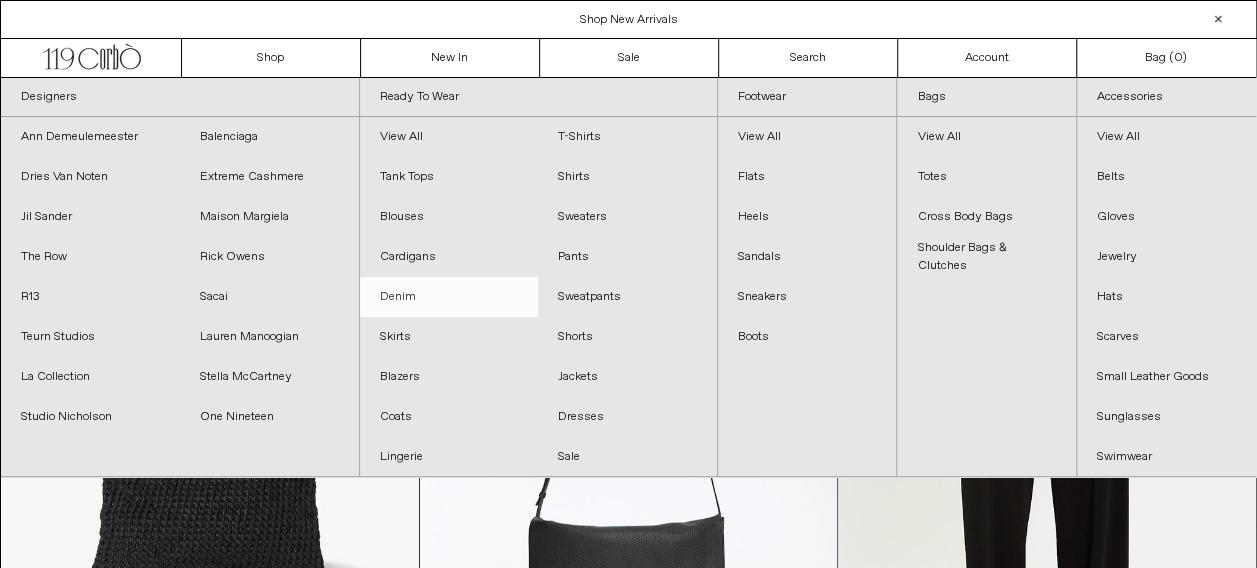 click on "Denim" at bounding box center [449, 297] 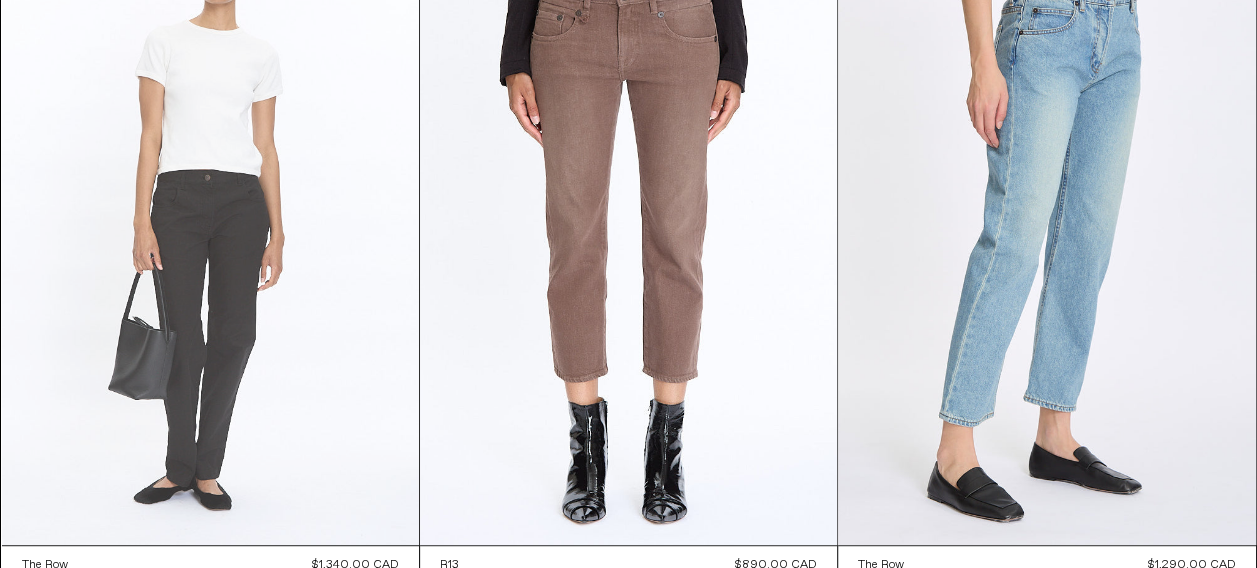 scroll, scrollTop: 200, scrollLeft: 0, axis: vertical 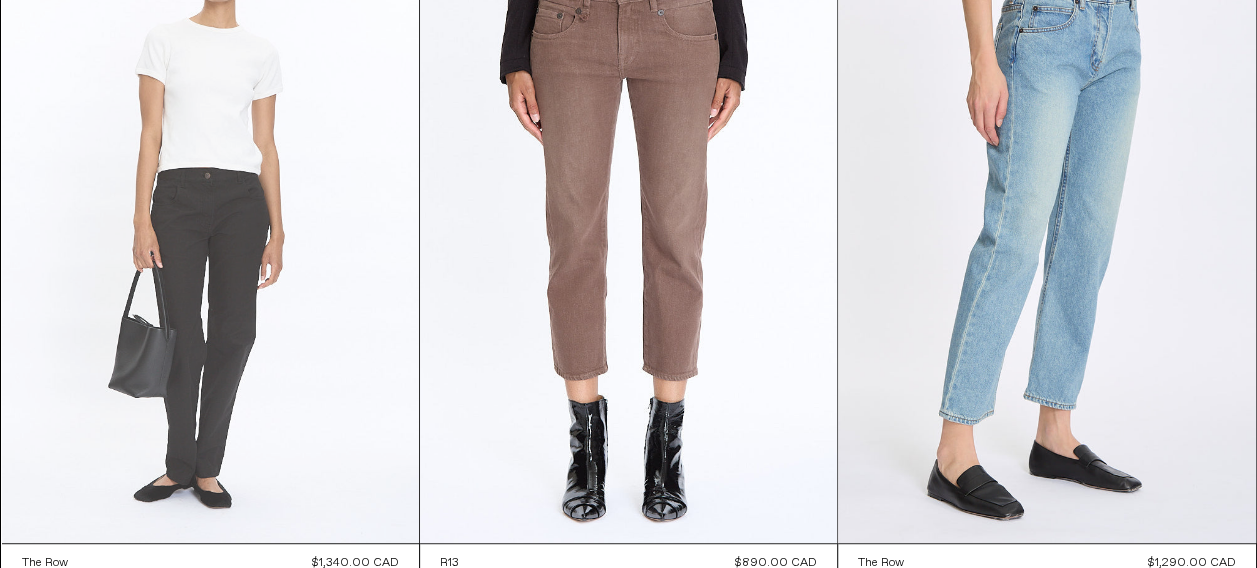 click at bounding box center (210, 230) 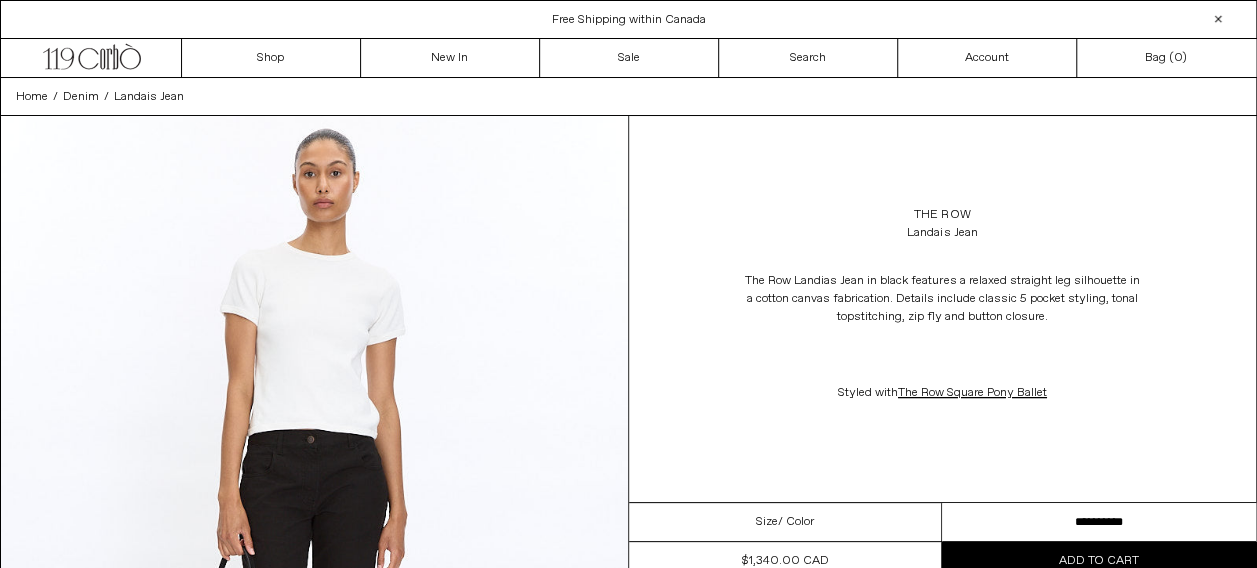scroll, scrollTop: 0, scrollLeft: 0, axis: both 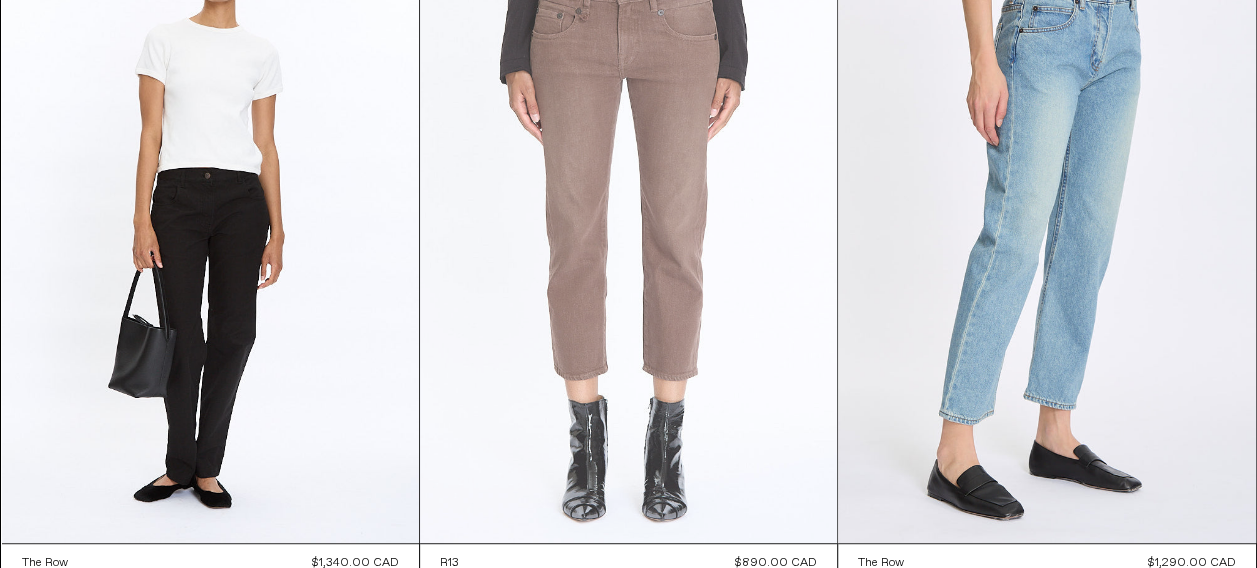 click at bounding box center [628, 230] 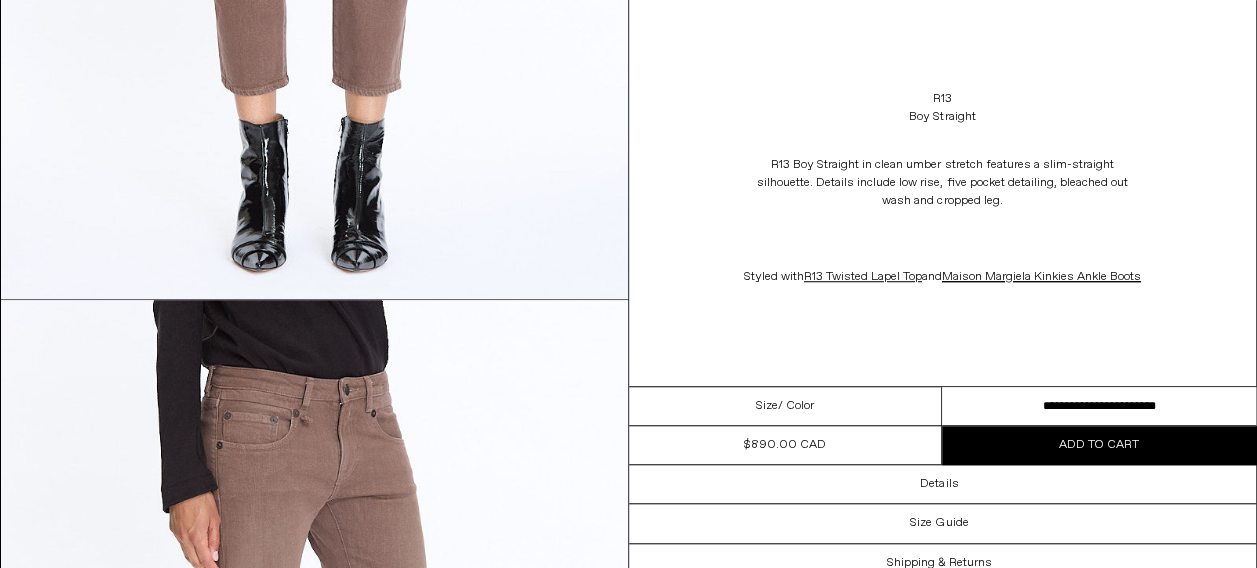 scroll, scrollTop: 0, scrollLeft: 0, axis: both 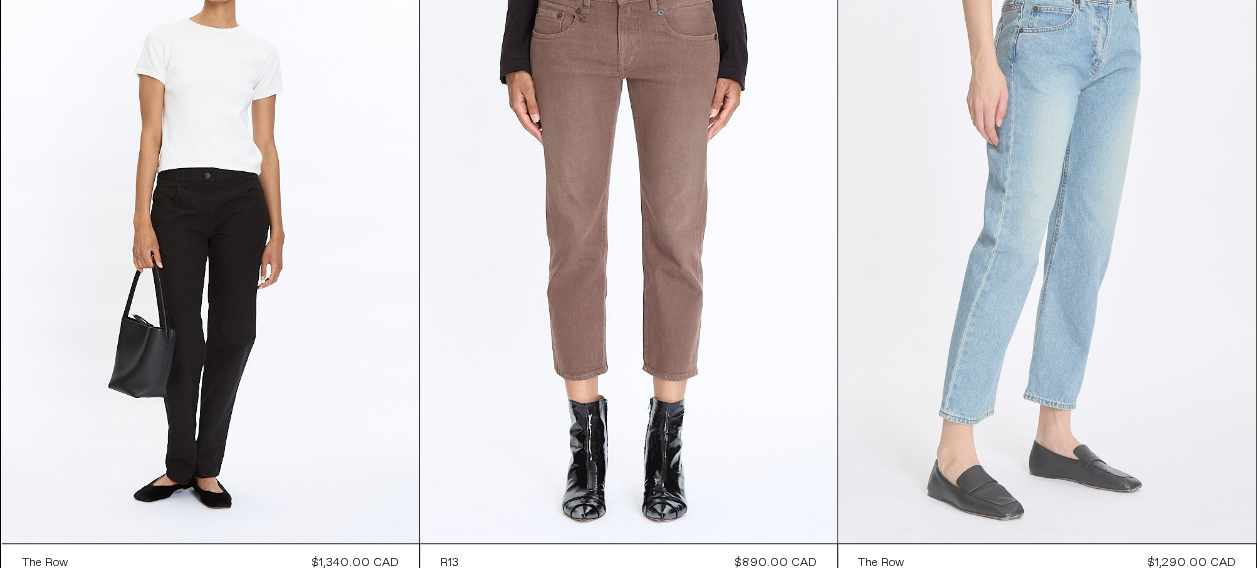 click at bounding box center (1046, 230) 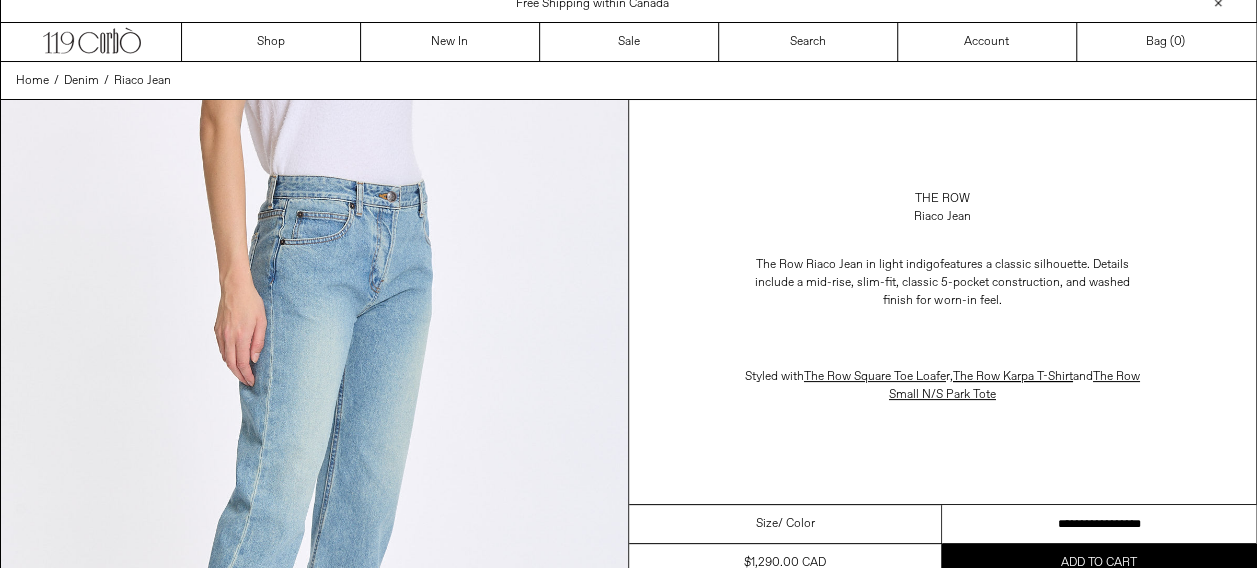 scroll, scrollTop: 500, scrollLeft: 0, axis: vertical 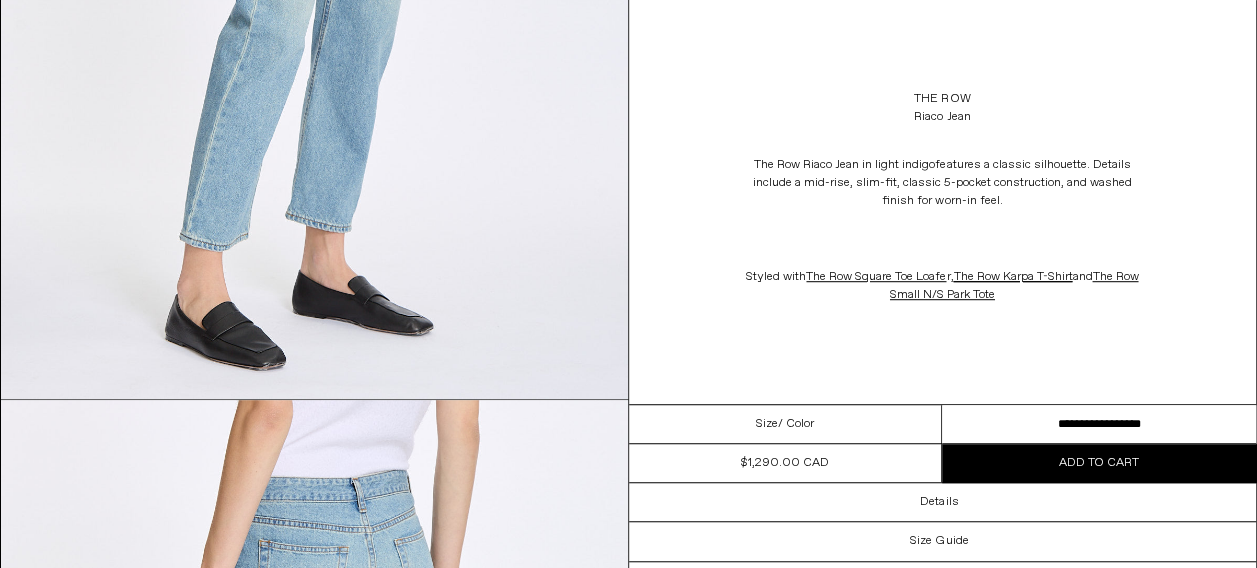 click on "**********" at bounding box center [1099, 424] 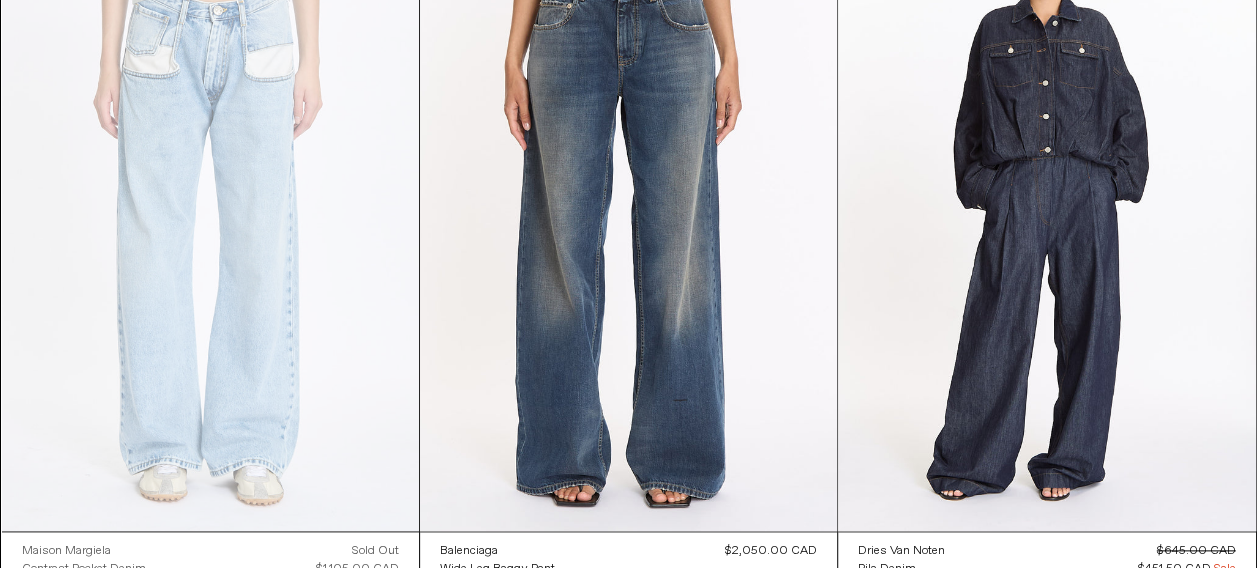 scroll, scrollTop: 900, scrollLeft: 0, axis: vertical 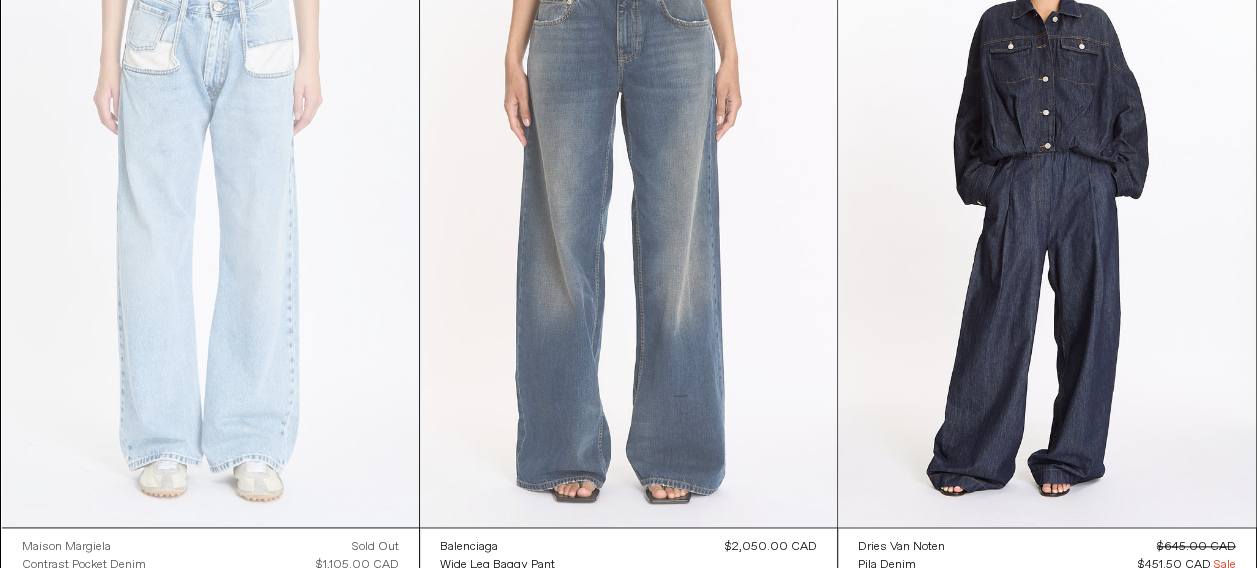 click at bounding box center [628, 214] 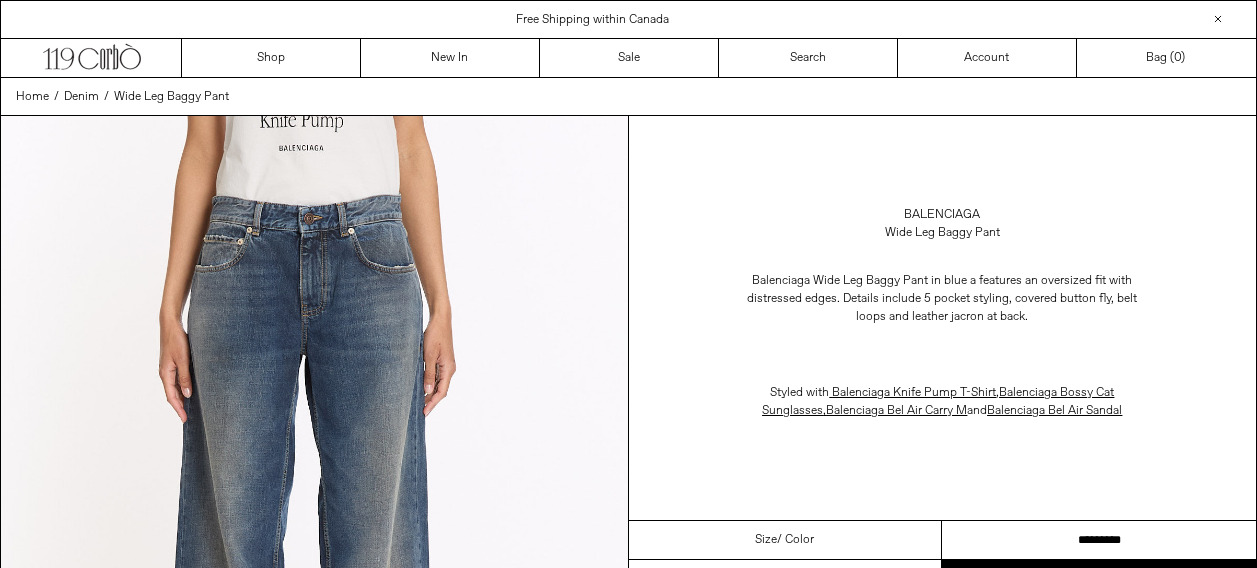 scroll, scrollTop: 0, scrollLeft: 0, axis: both 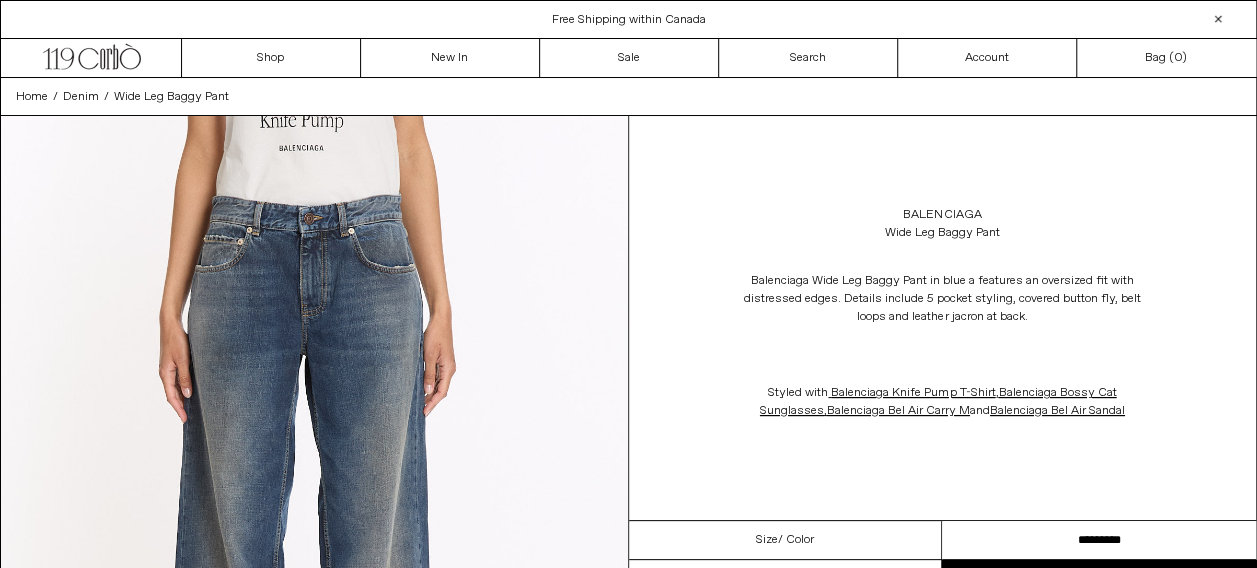 click on "**********" at bounding box center [1099, 540] 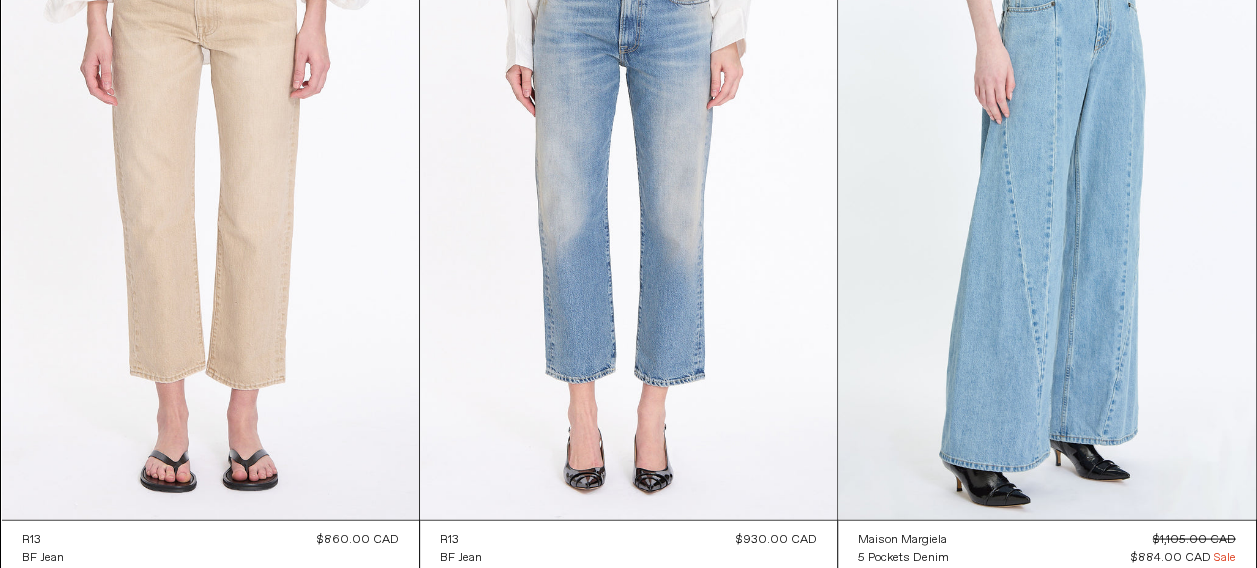 scroll, scrollTop: 1600, scrollLeft: 0, axis: vertical 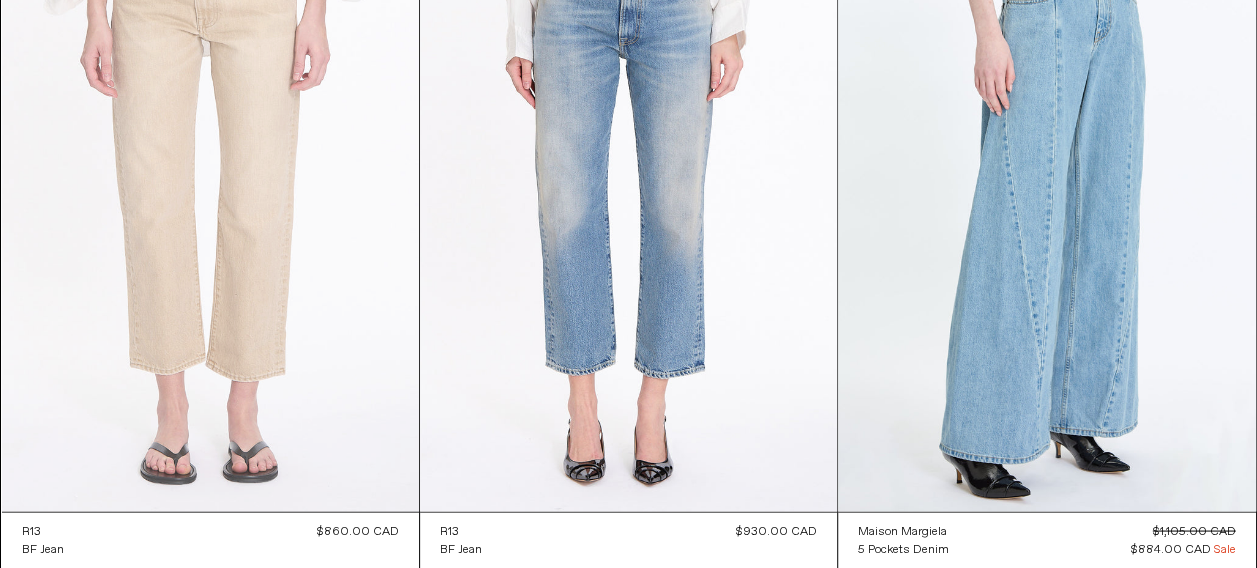 click at bounding box center [210, 198] 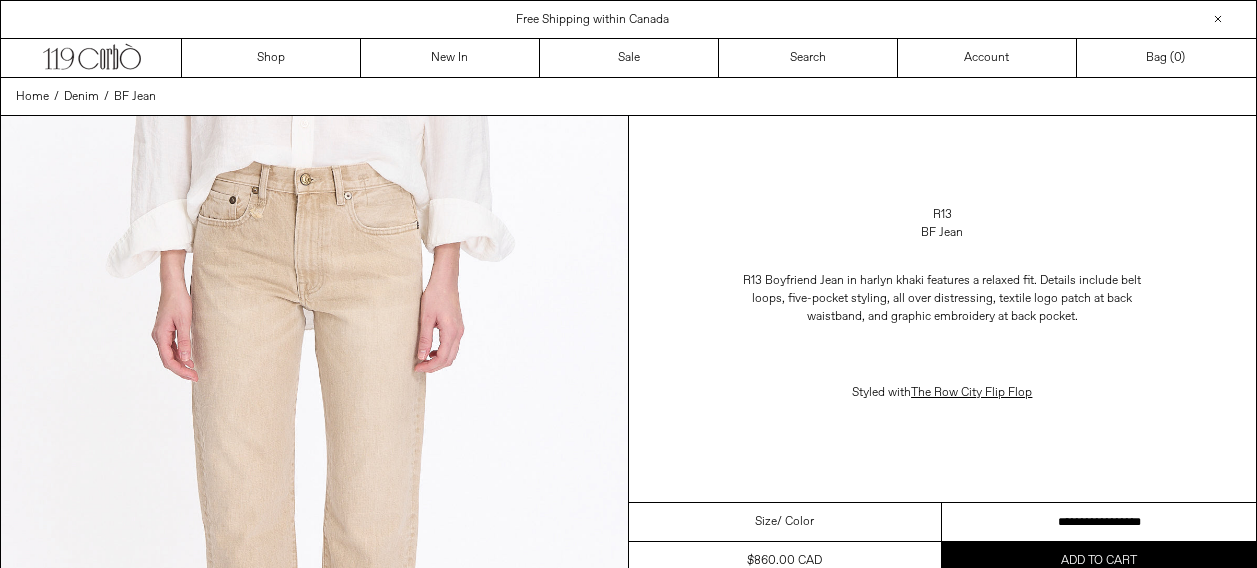 scroll, scrollTop: 0, scrollLeft: 0, axis: both 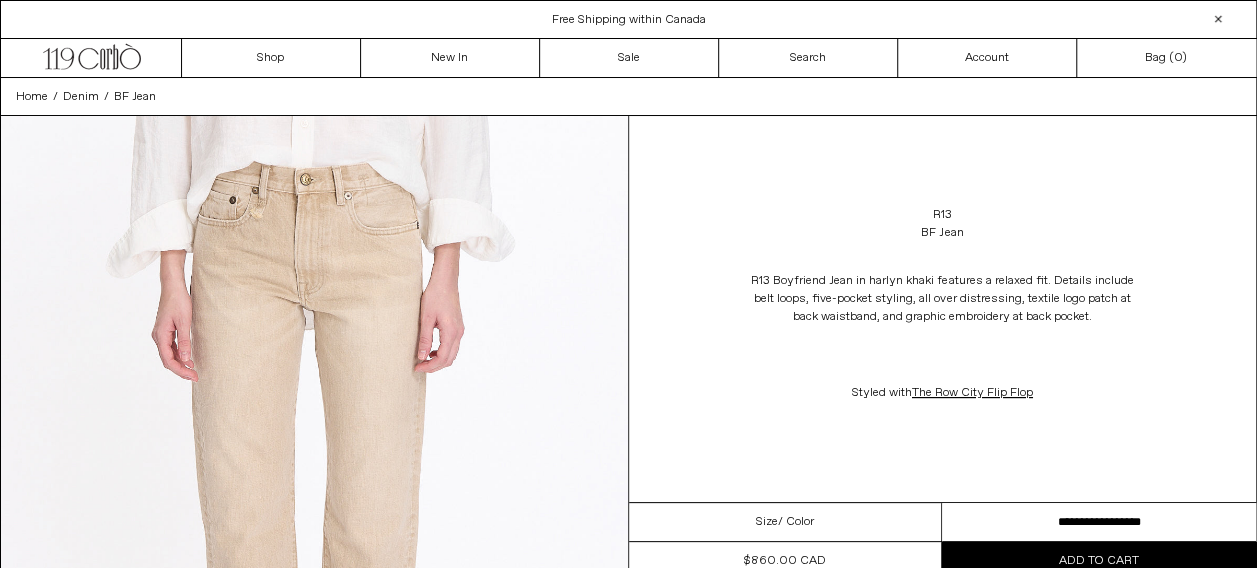 click on "**********" at bounding box center [1099, 522] 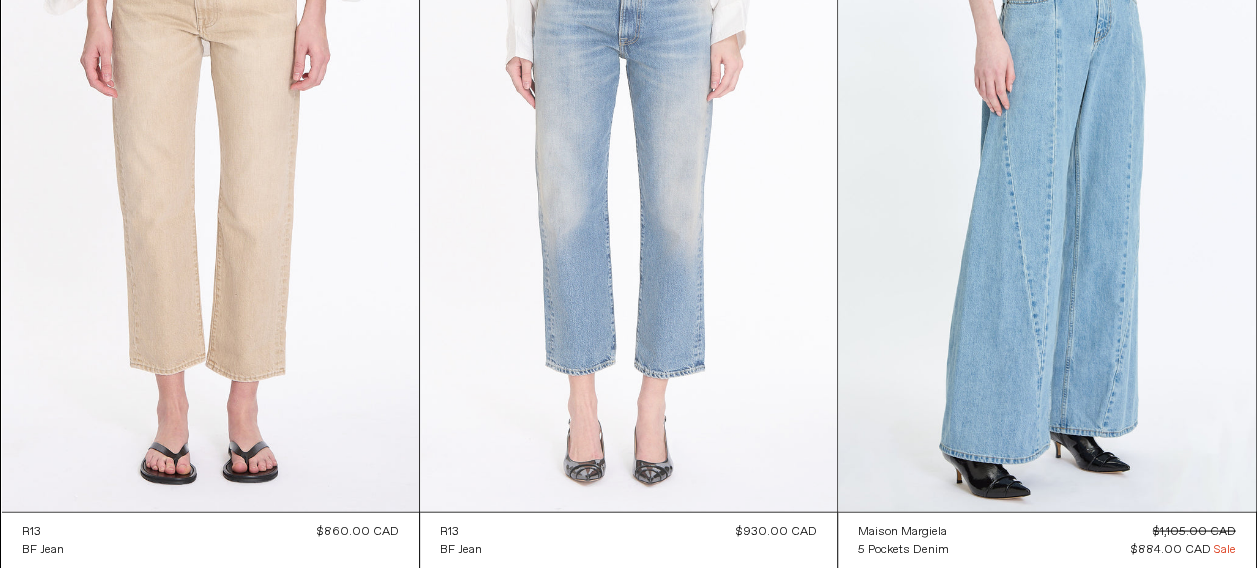 scroll, scrollTop: 0, scrollLeft: 0, axis: both 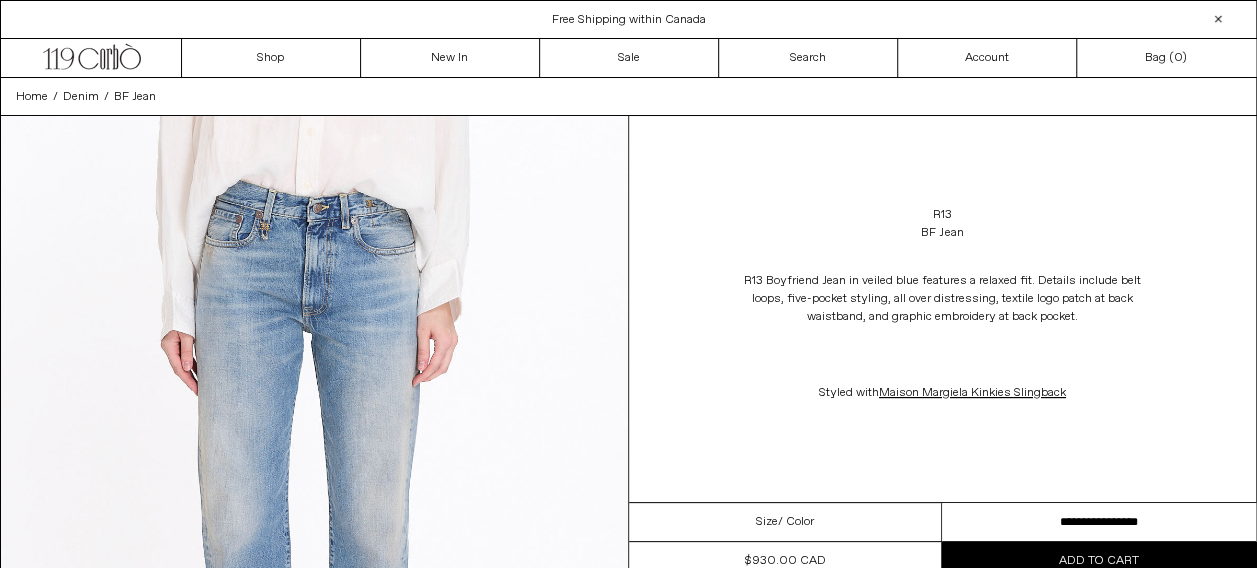 click on "**********" at bounding box center [1099, 522] 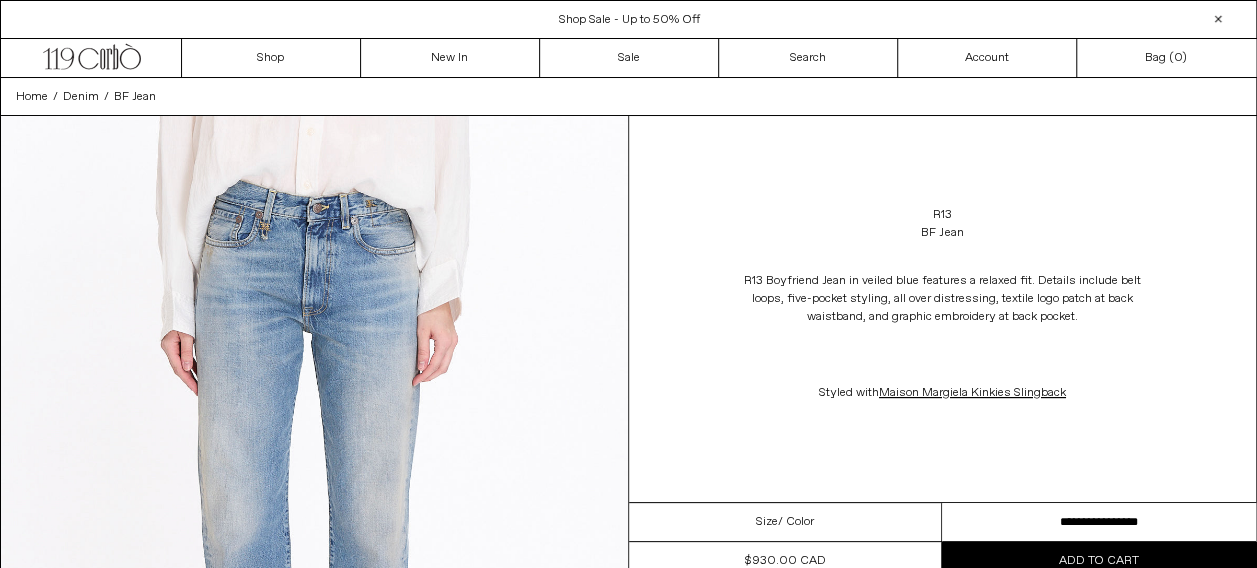 click on "R13 Boyfriend Jean in veiled blue features a relaxed fit. Details include belt loops, five-pocket styling, all over distressing, textile logo patch at back waistband, and graphic embroidery at back pocket." at bounding box center (942, 299) 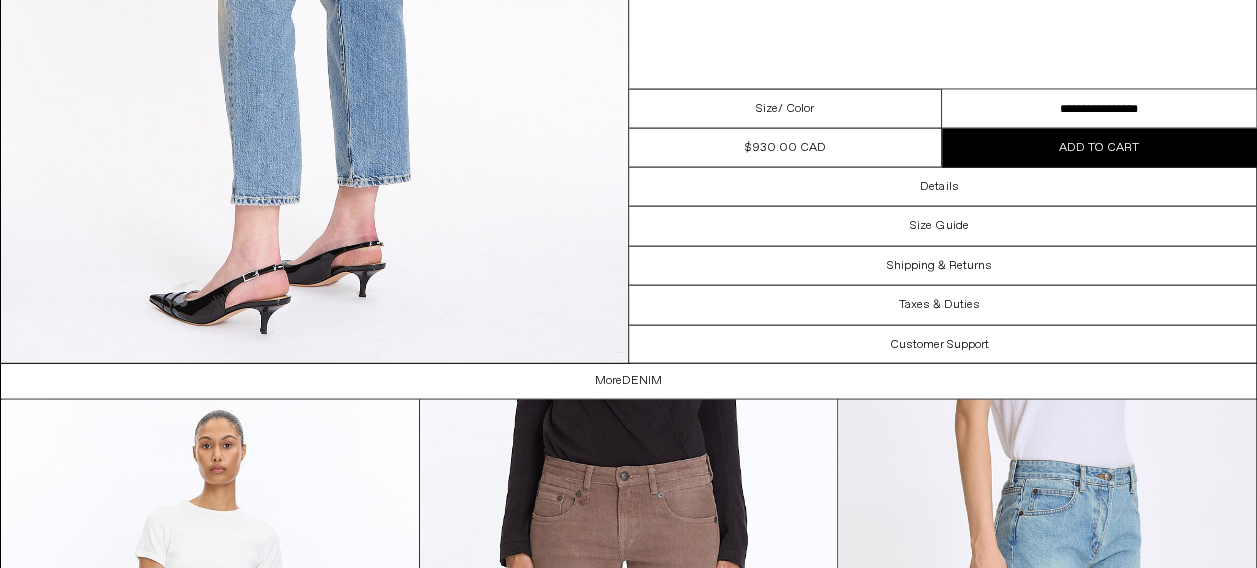 scroll, scrollTop: 2100, scrollLeft: 0, axis: vertical 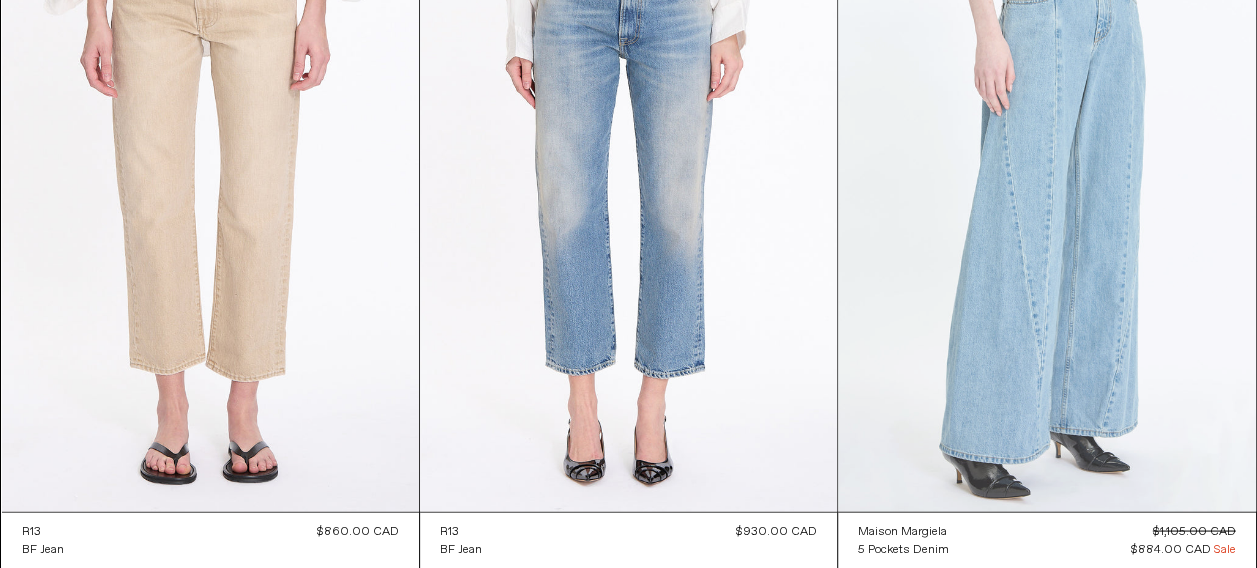 click at bounding box center (1046, 198) 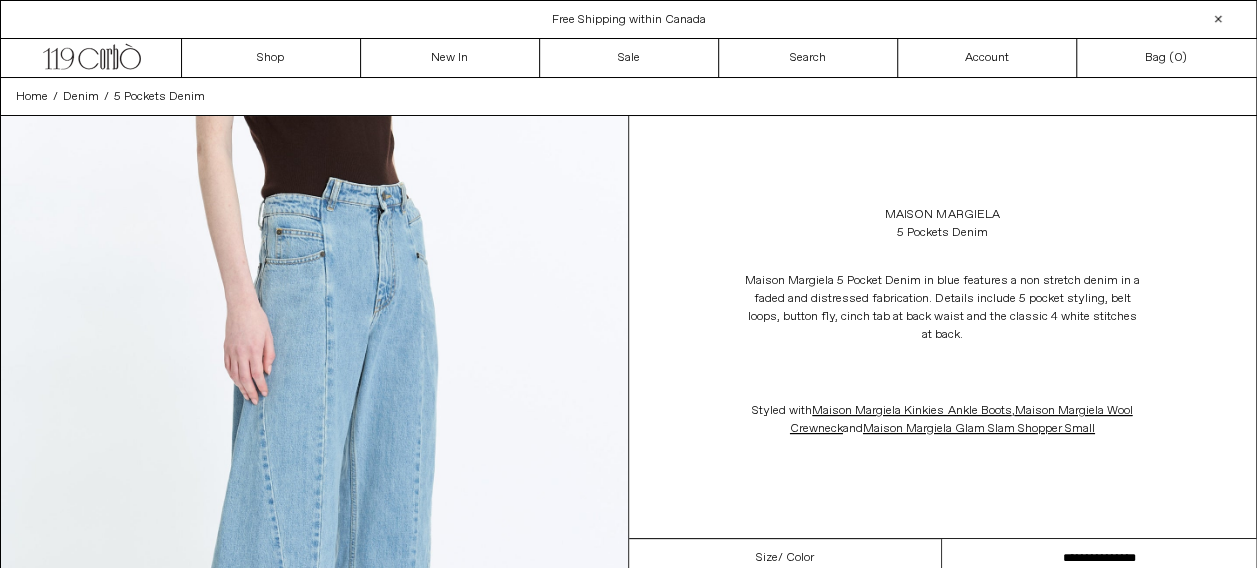scroll, scrollTop: 0, scrollLeft: 0, axis: both 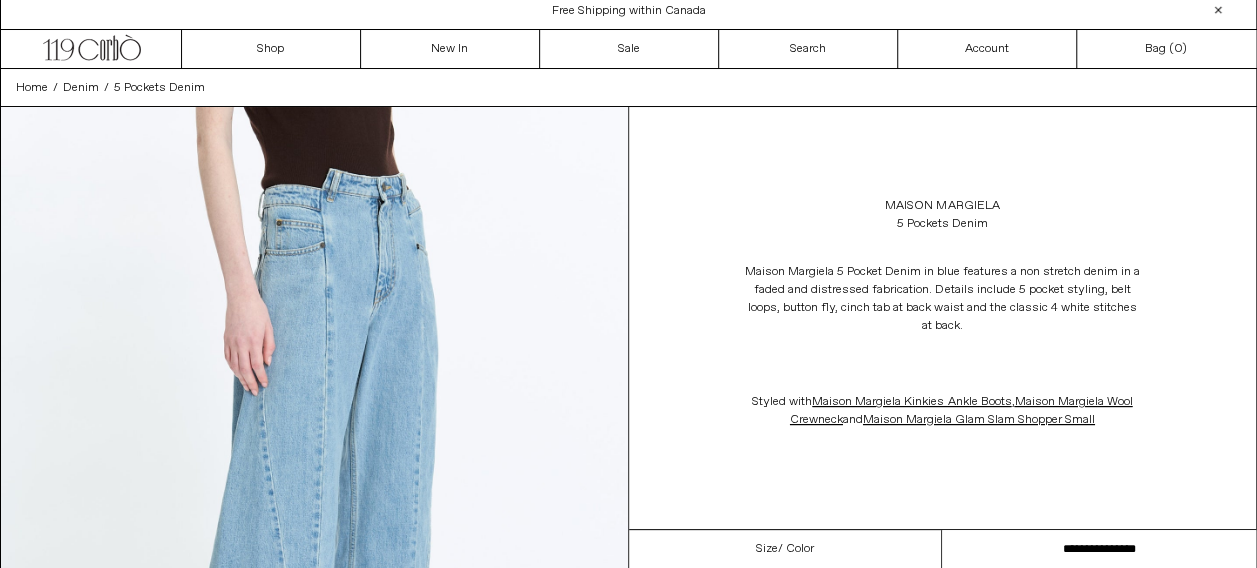 click on "**********" at bounding box center (1099, 549) 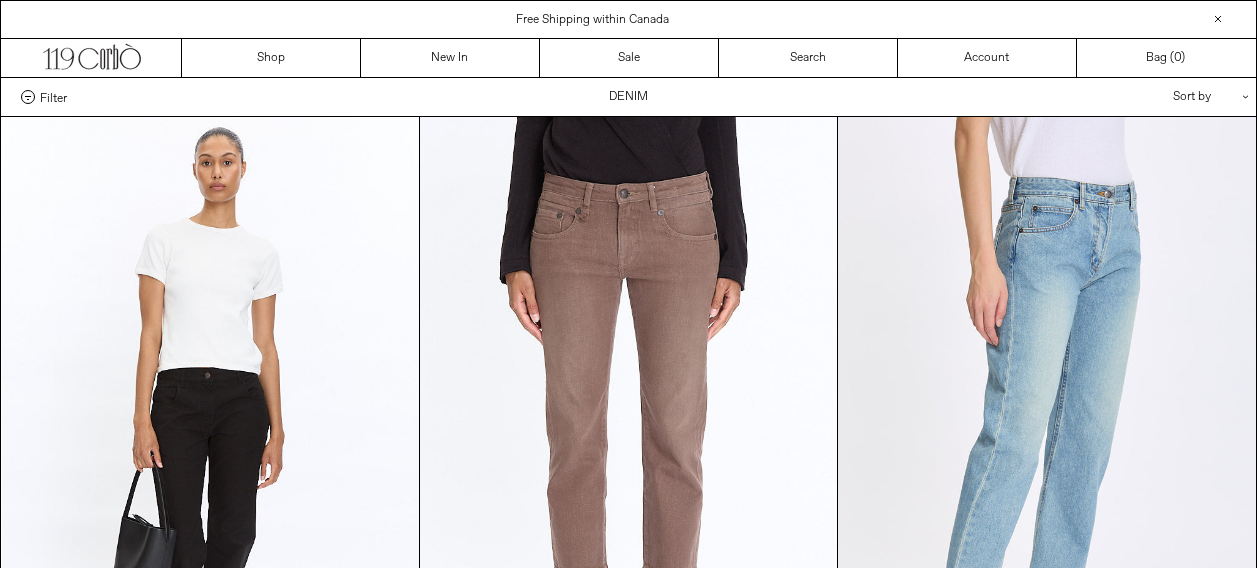scroll, scrollTop: 1600, scrollLeft: 0, axis: vertical 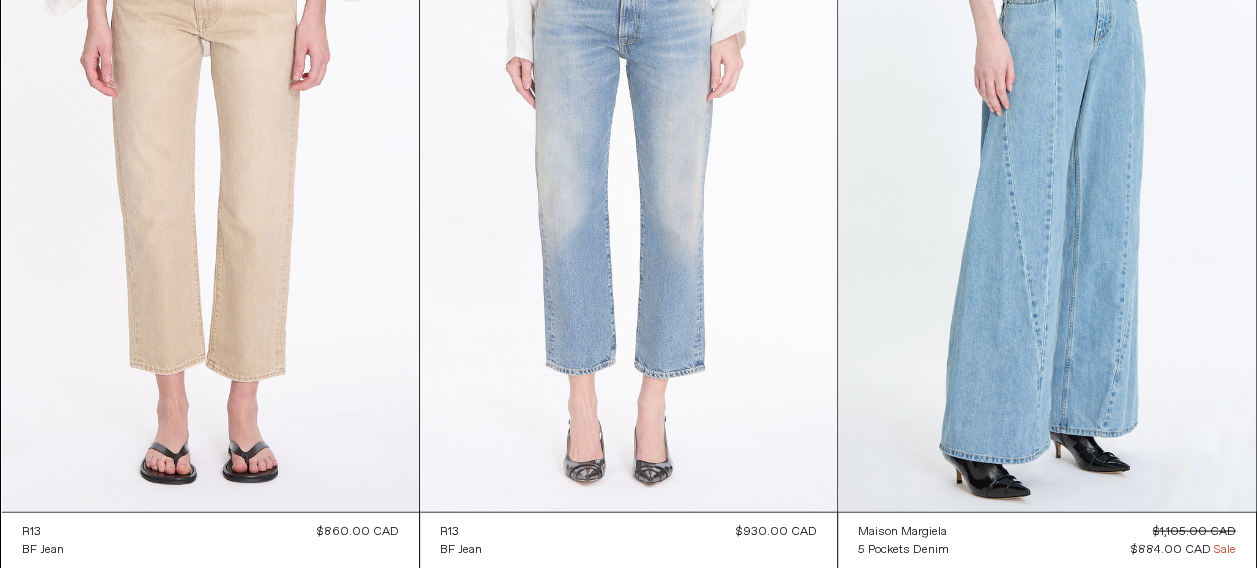 click at bounding box center [628, 198] 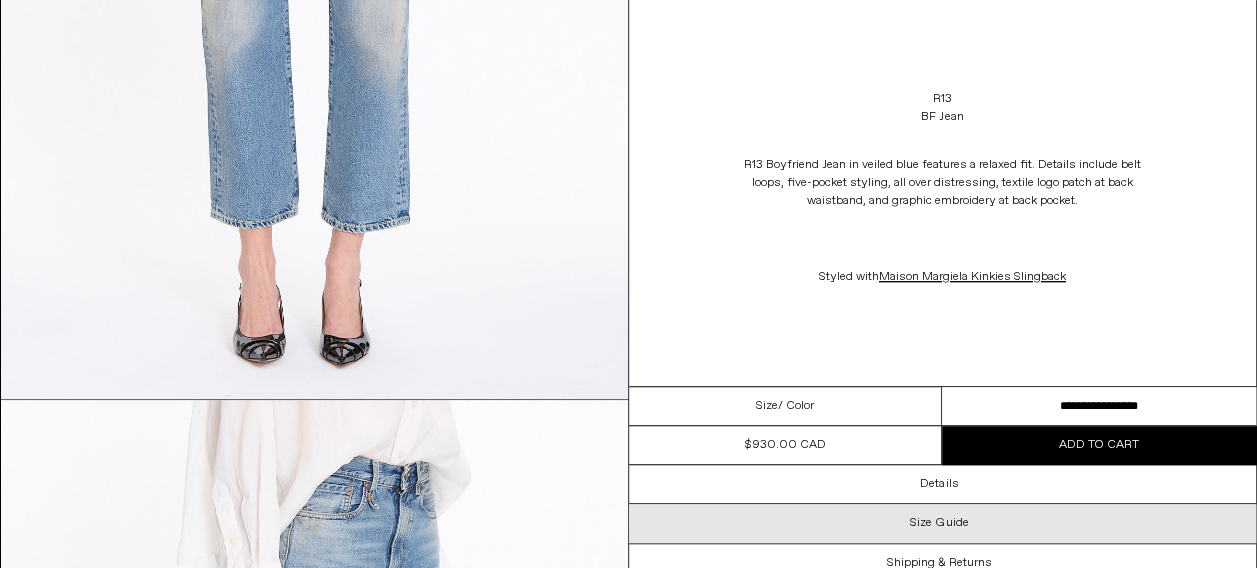 scroll, scrollTop: 0, scrollLeft: 0, axis: both 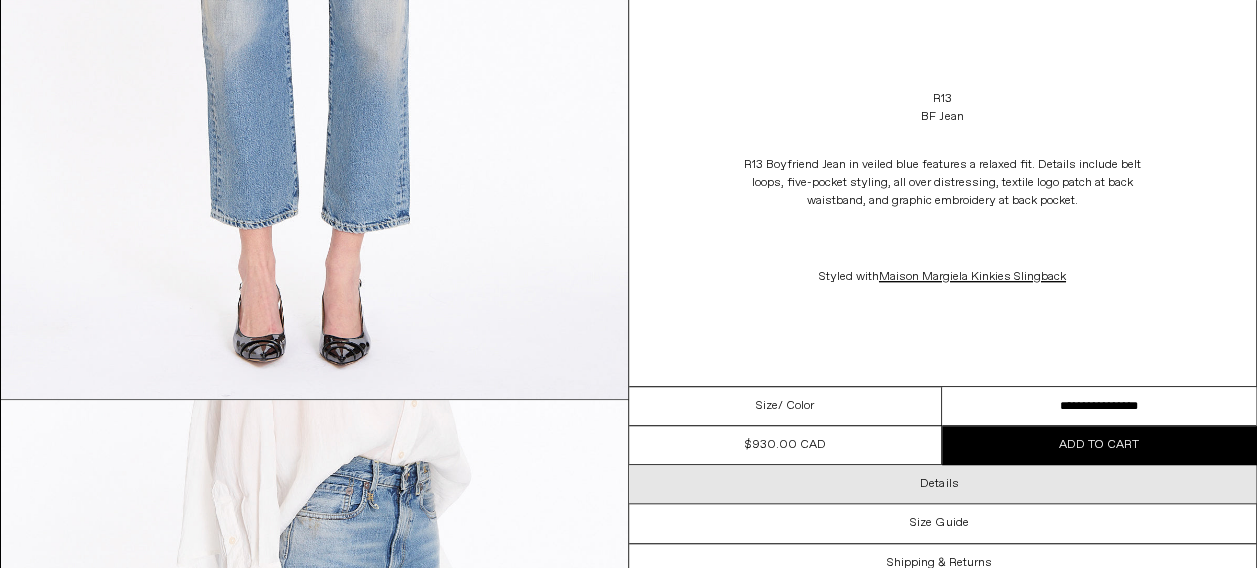 click on "Details" at bounding box center (943, 484) 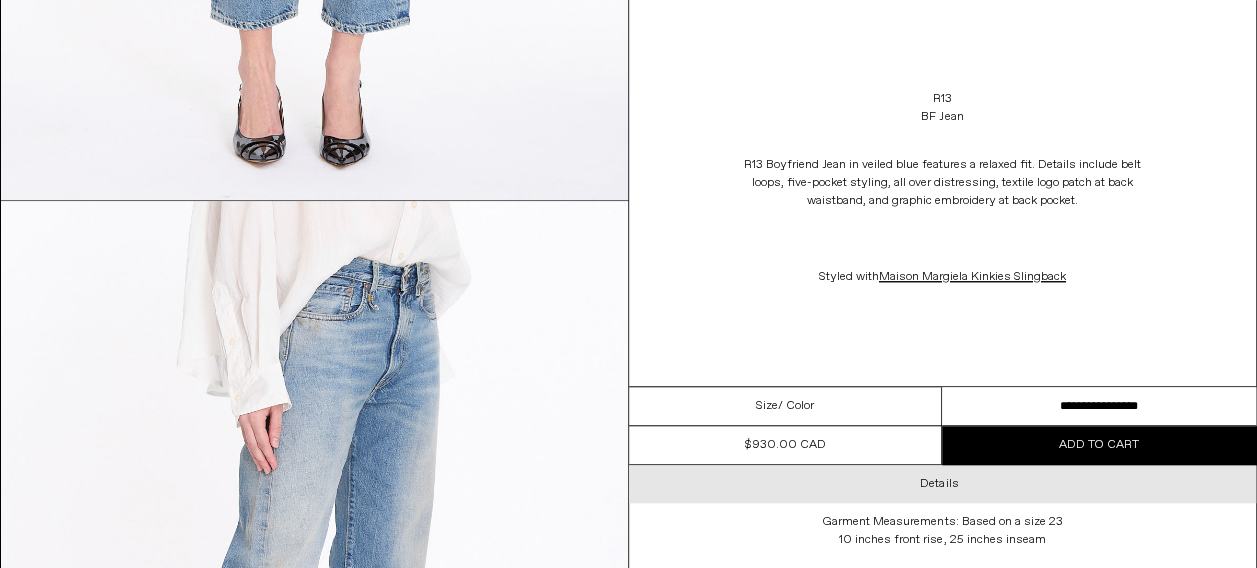 scroll, scrollTop: 700, scrollLeft: 0, axis: vertical 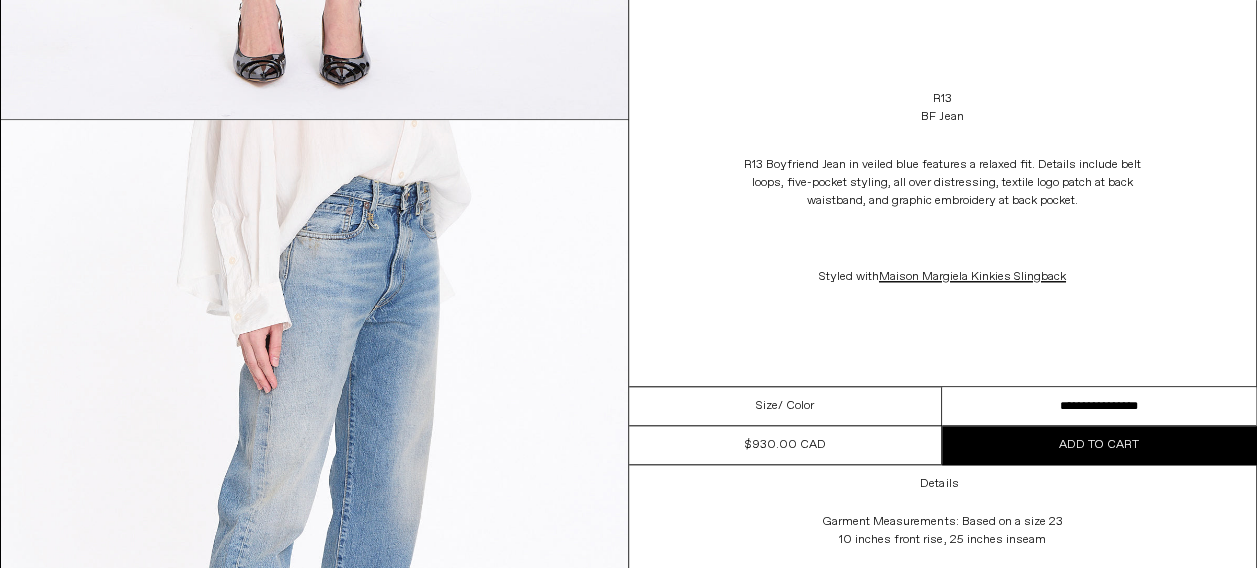 click on "Garment Measurements: Based on a size 23
10 inches front rise, 25 inches inseam
Composition: 100% Cotton
Made in China" at bounding box center (942, 563) 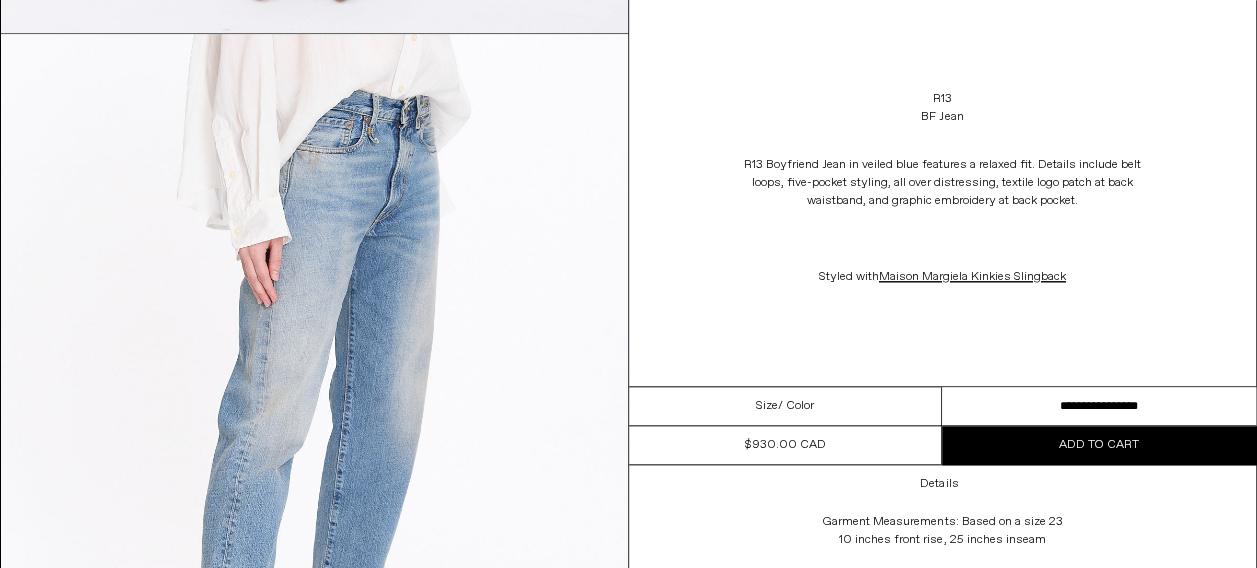 scroll, scrollTop: 980, scrollLeft: 0, axis: vertical 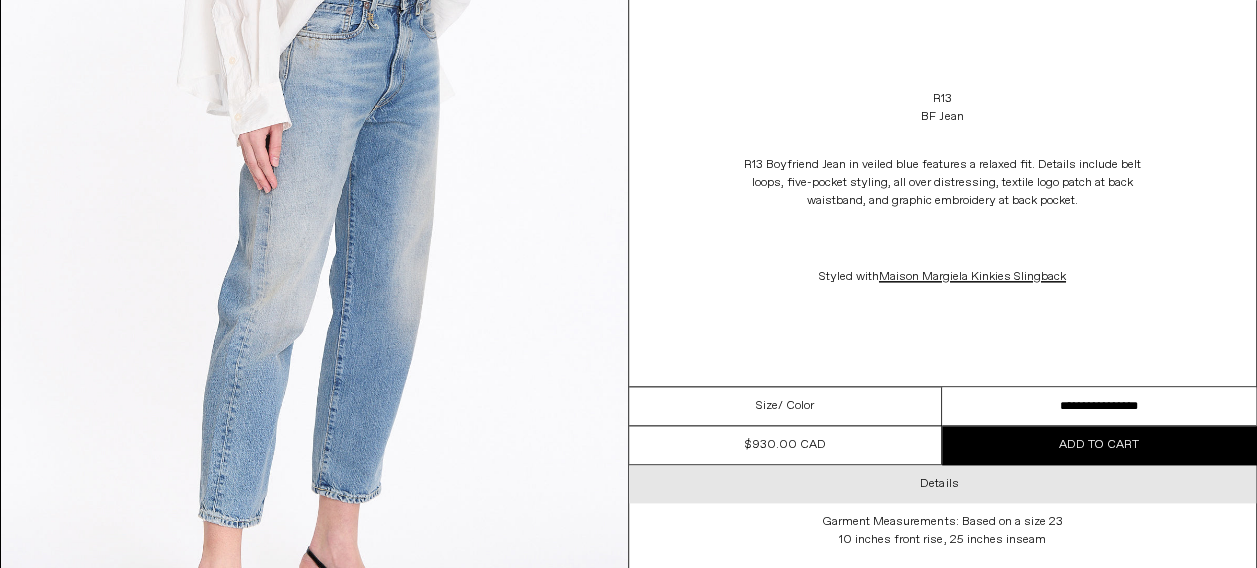 click on "Details" at bounding box center [943, 484] 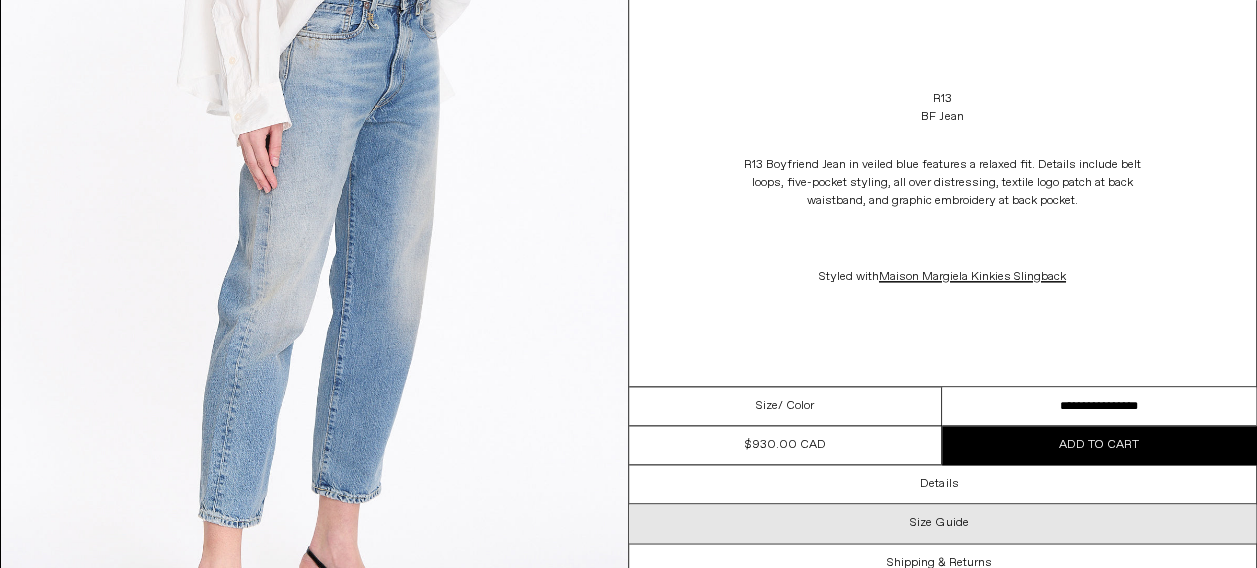 click on "Size Guide" at bounding box center (939, 523) 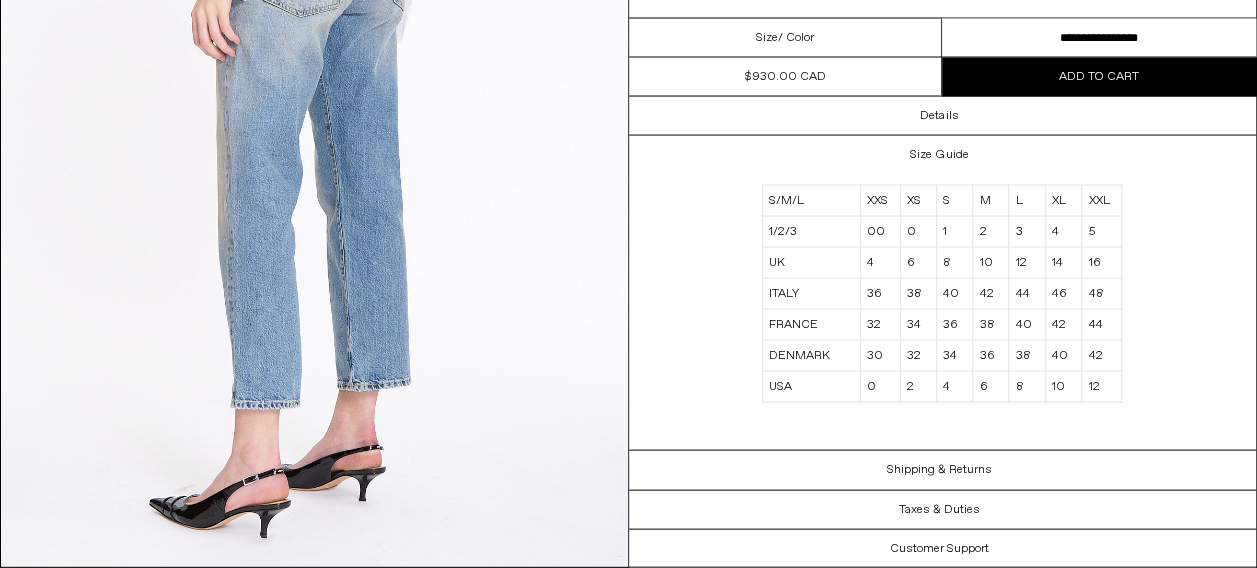 scroll, scrollTop: 1880, scrollLeft: 0, axis: vertical 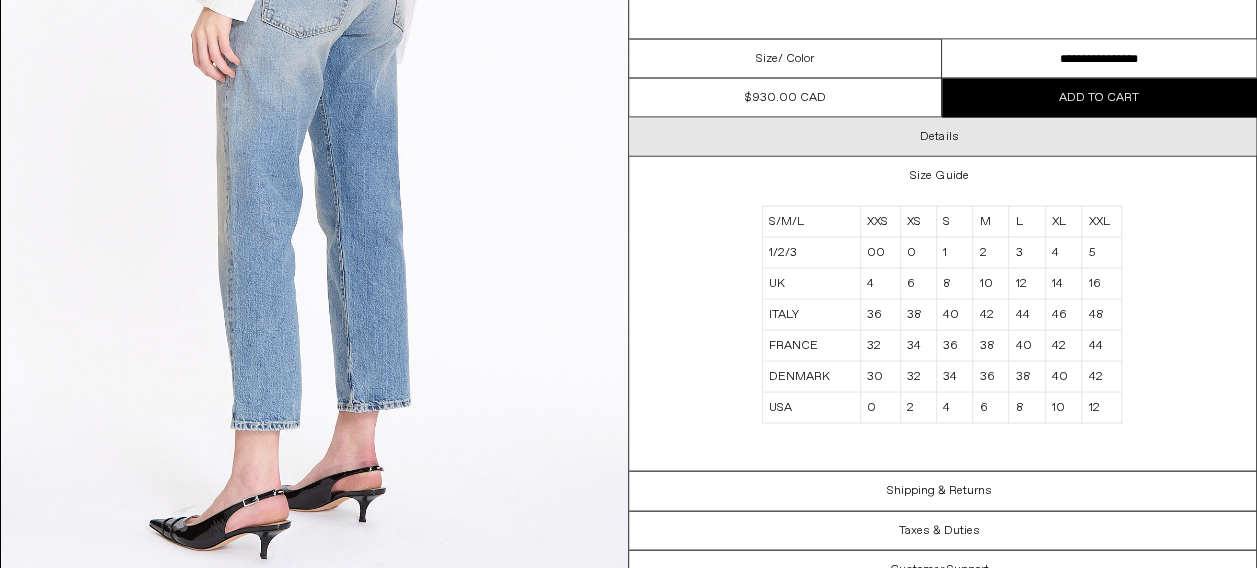 click on "Details" at bounding box center [939, 136] 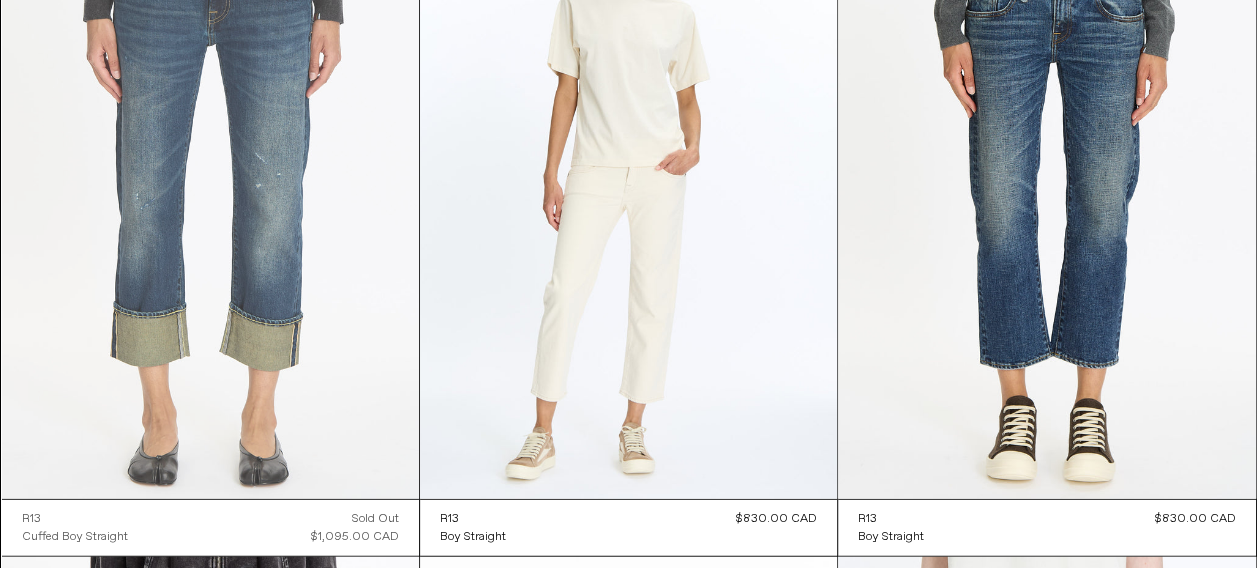 scroll, scrollTop: 2300, scrollLeft: 0, axis: vertical 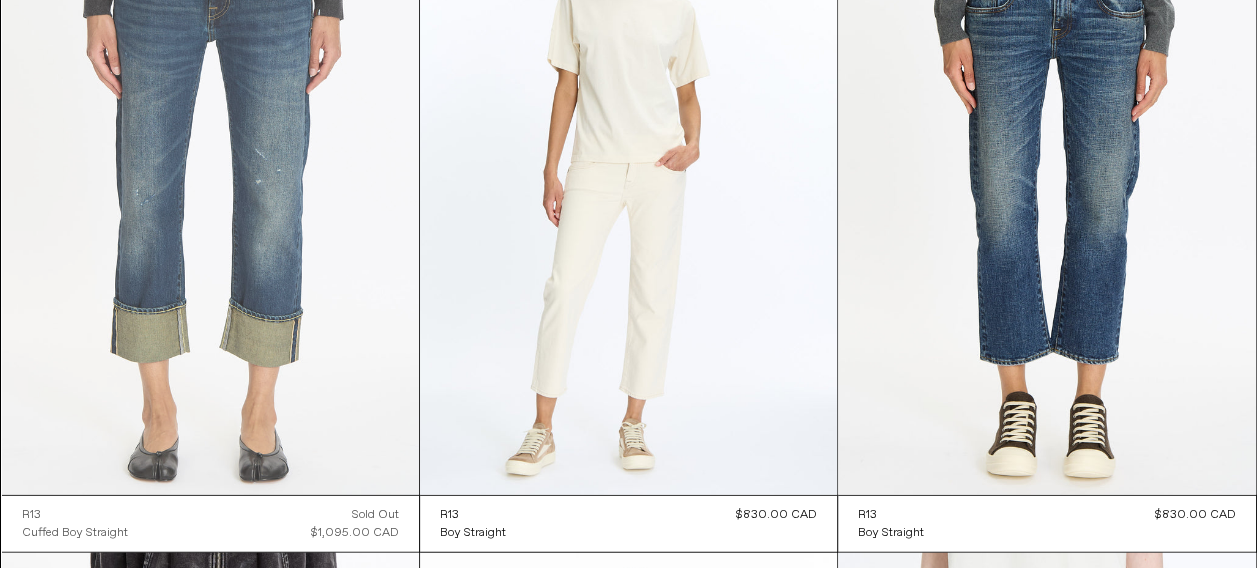 click at bounding box center (210, 182) 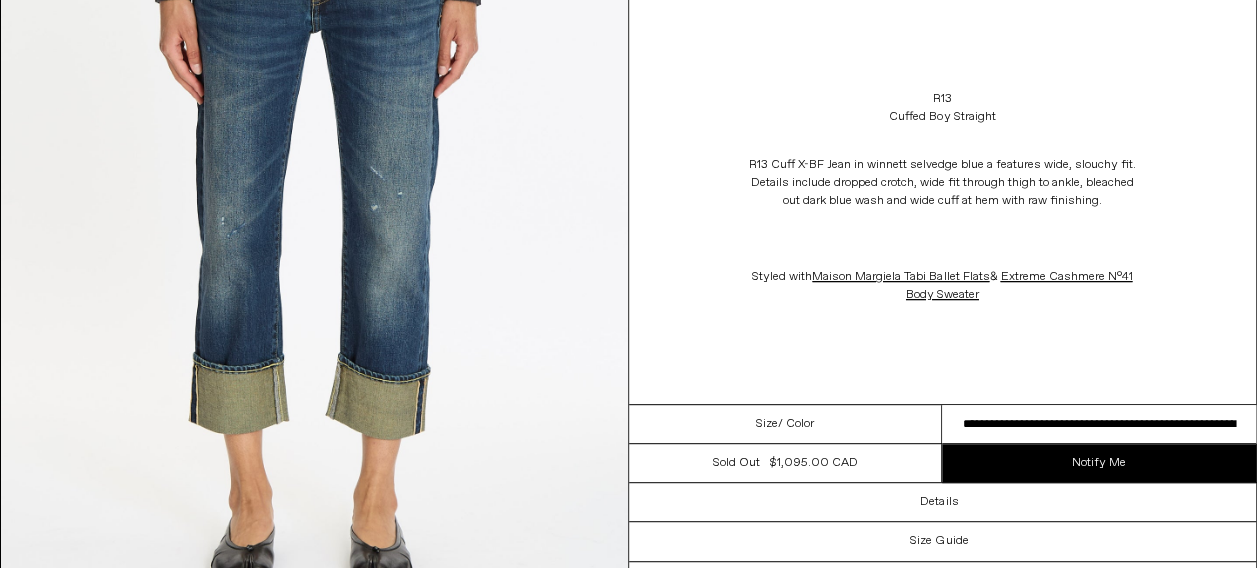 scroll, scrollTop: 0, scrollLeft: 0, axis: both 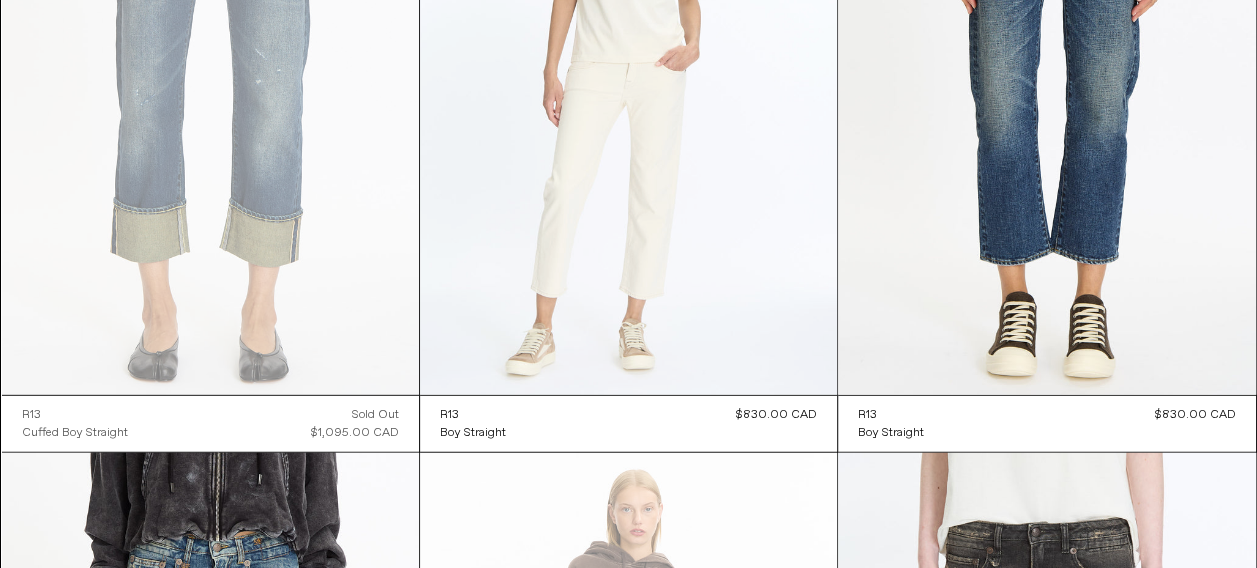 click at bounding box center [628, 82] 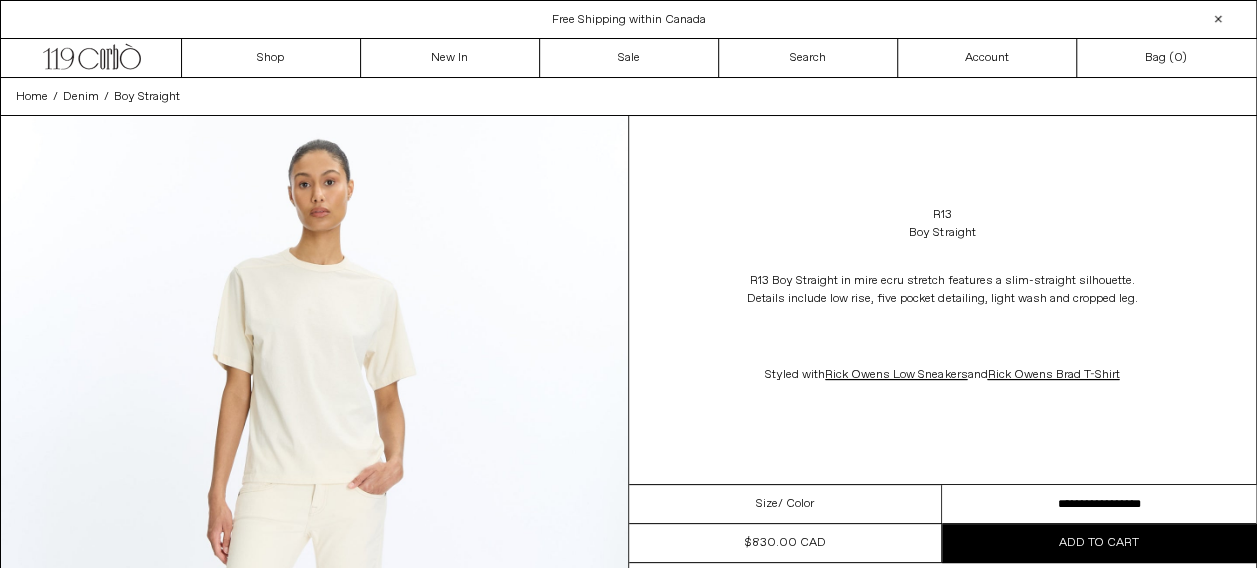 scroll, scrollTop: 0, scrollLeft: 0, axis: both 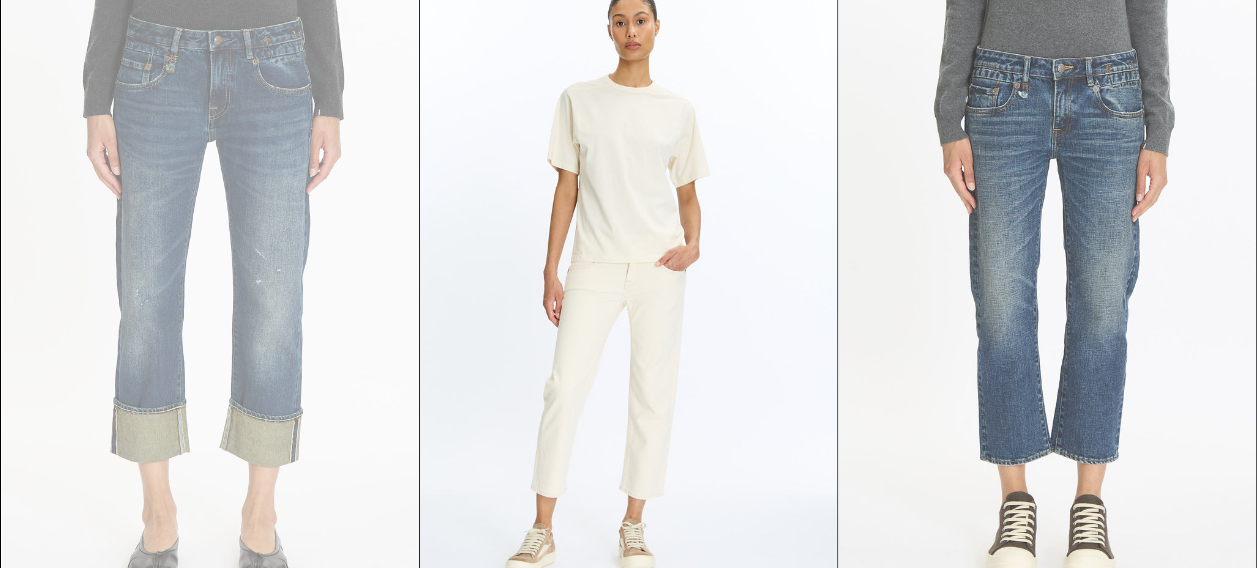 click at bounding box center [1046, 282] 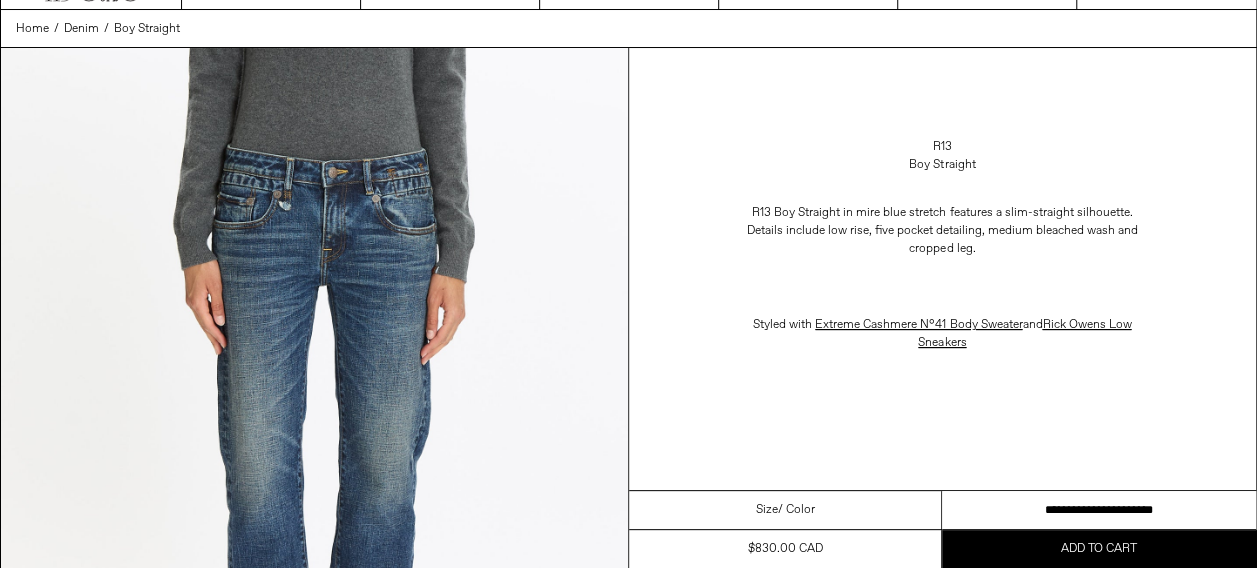 scroll, scrollTop: 100, scrollLeft: 0, axis: vertical 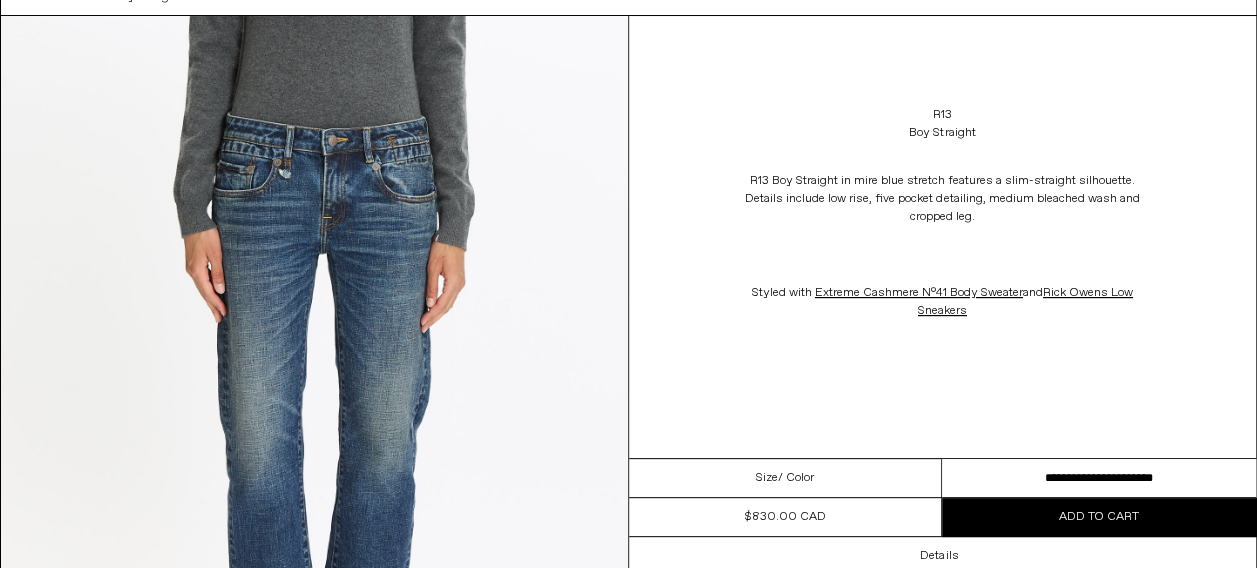 click on "**********" at bounding box center [1099, 478] 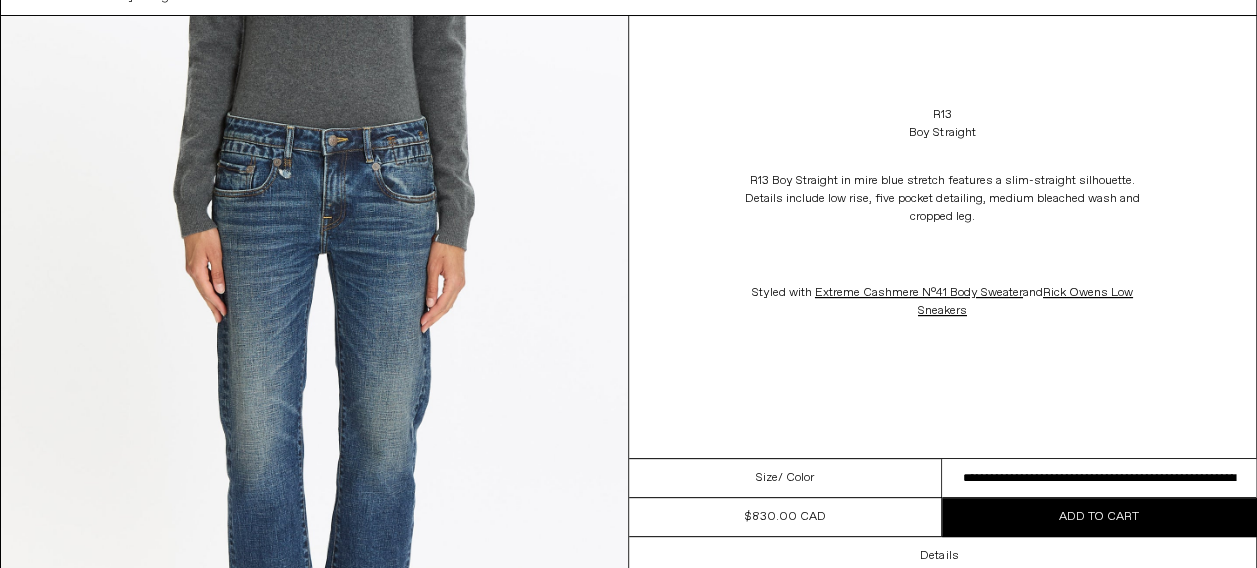 click on "**********" at bounding box center [1099, 478] 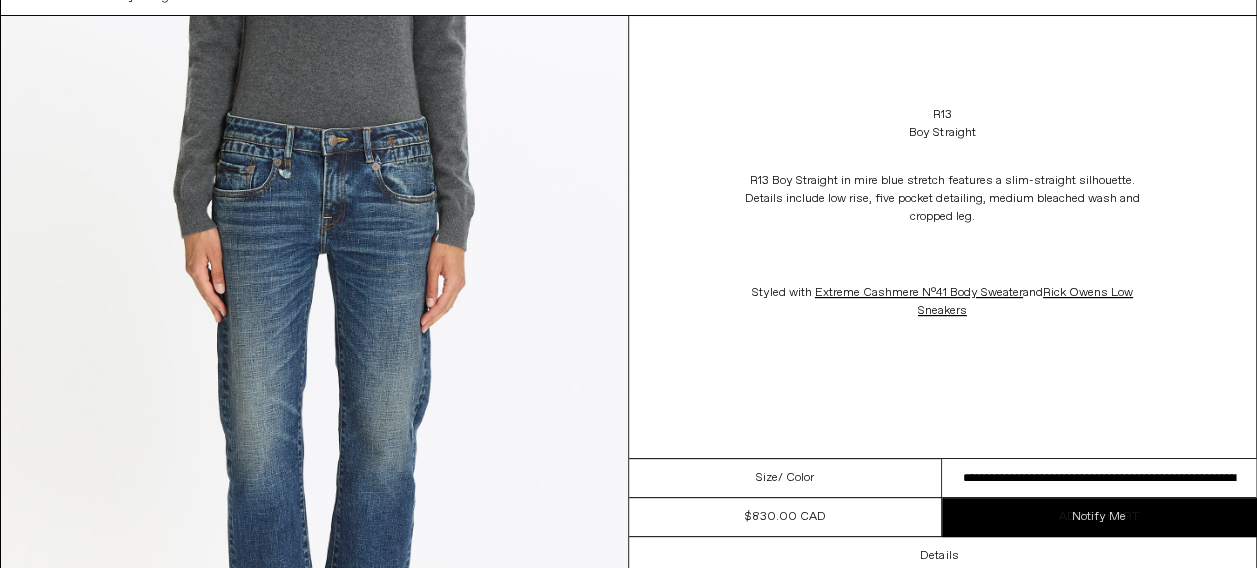 click on "Notify Me" at bounding box center [1099, 517] 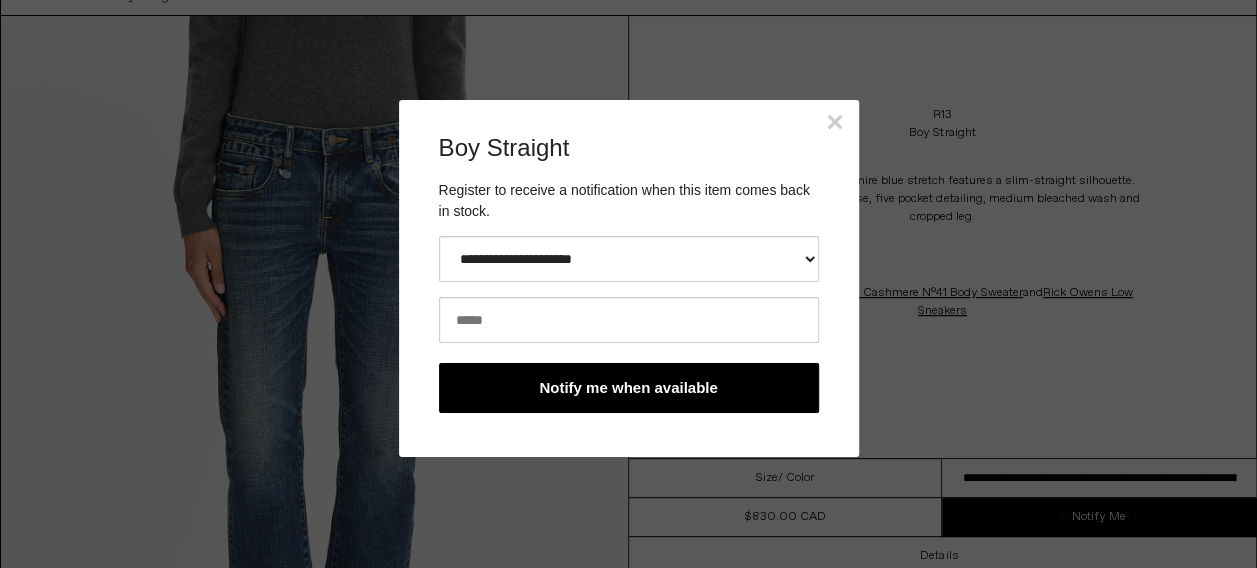 scroll, scrollTop: 0, scrollLeft: 0, axis: both 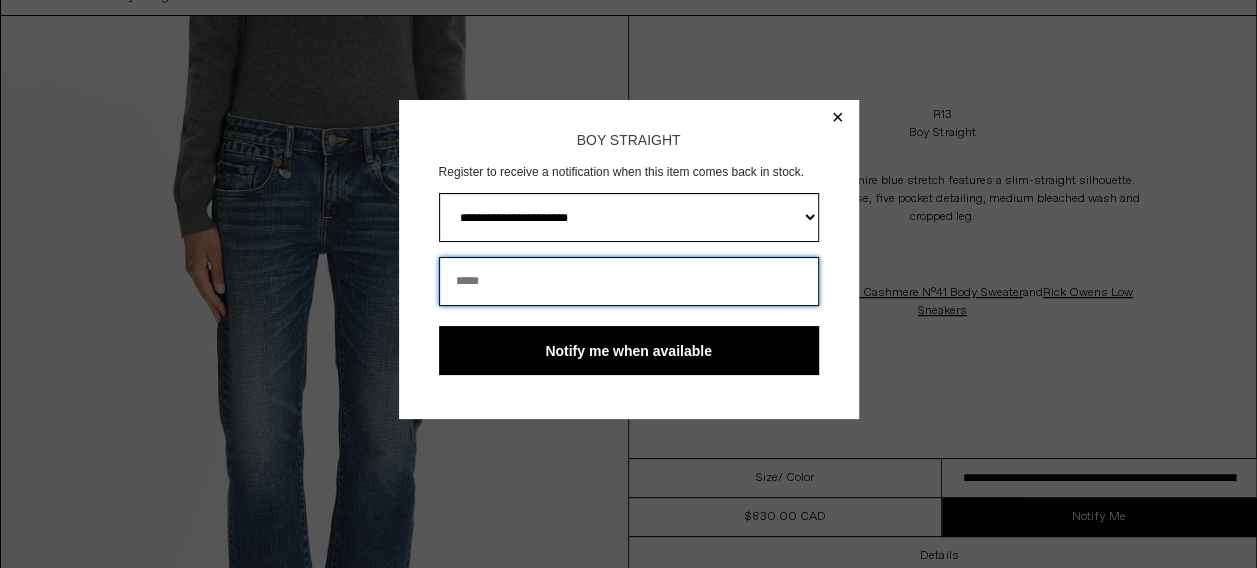 click at bounding box center (629, 281) 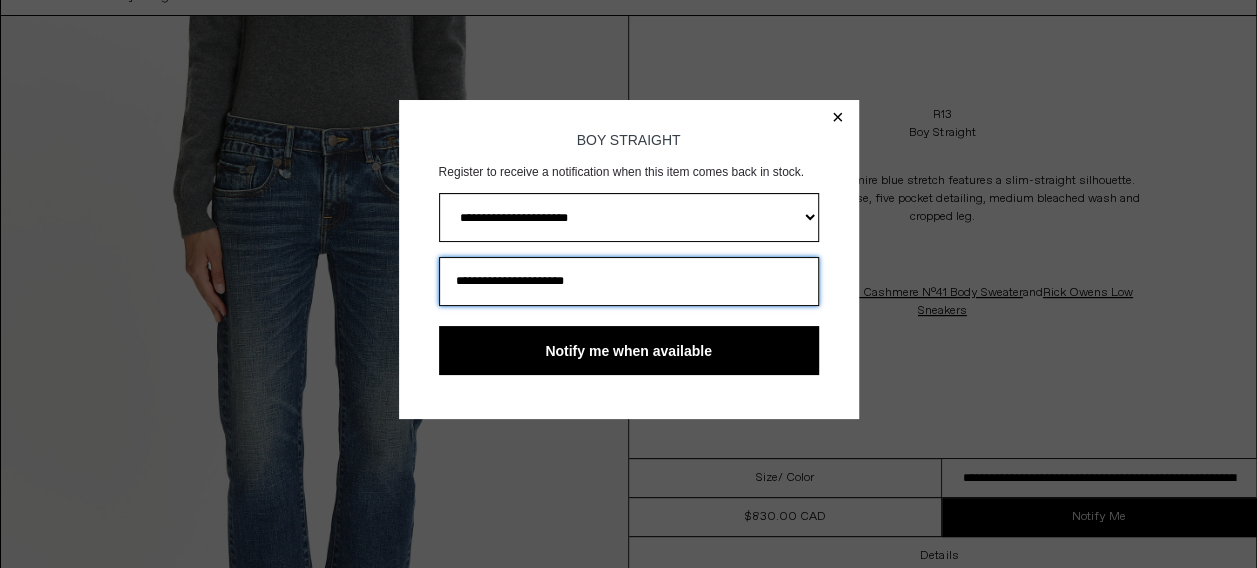 type on "**********" 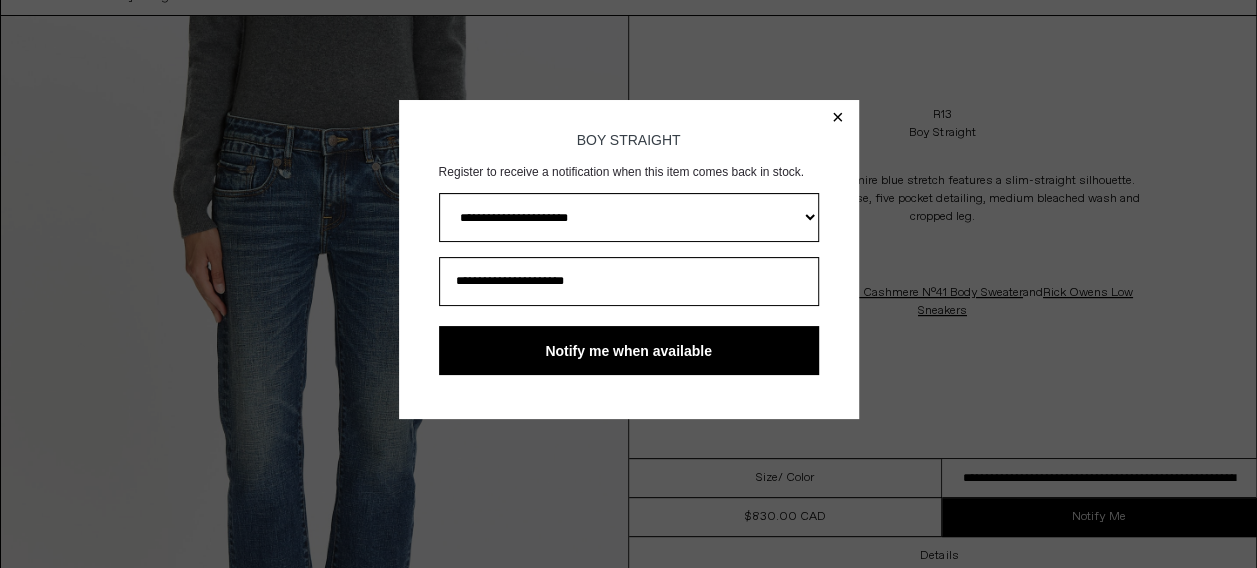 click on "Notify me when available" at bounding box center [629, 350] 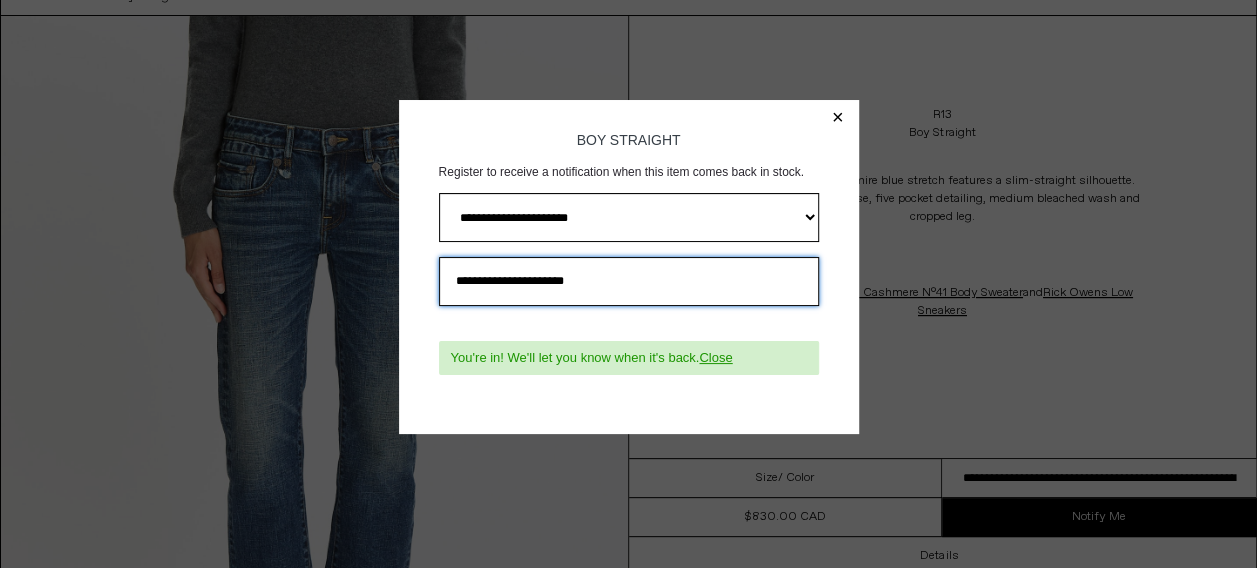 drag, startPoint x: 616, startPoint y: 285, endPoint x: 407, endPoint y: 284, distance: 209.0024 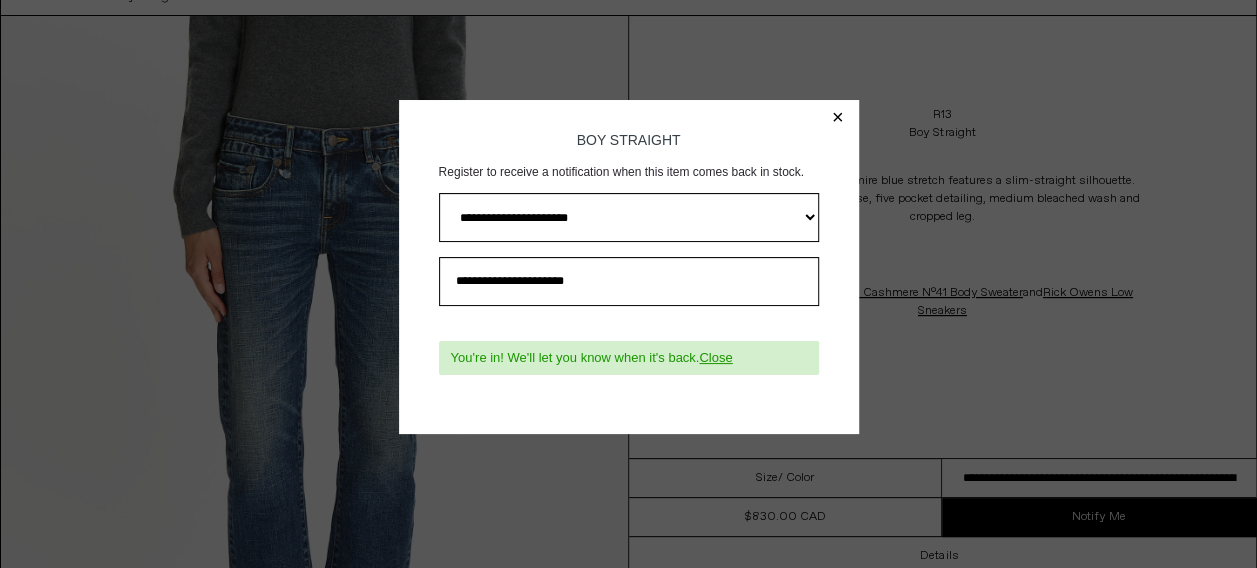 click on "×" at bounding box center (838, 117) 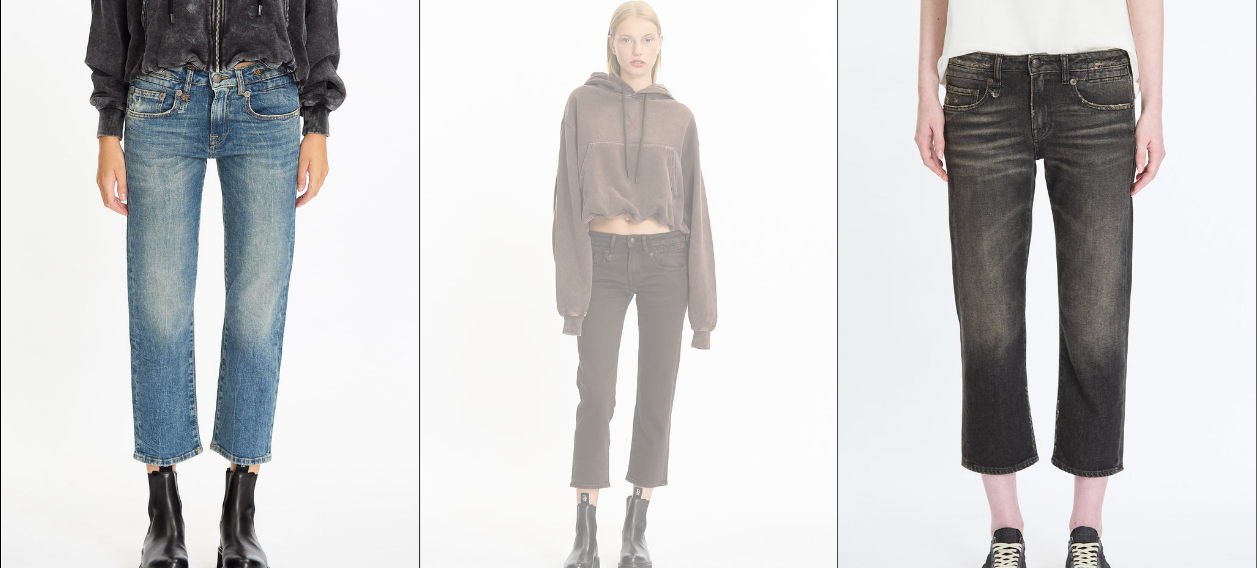 scroll, scrollTop: 2900, scrollLeft: 0, axis: vertical 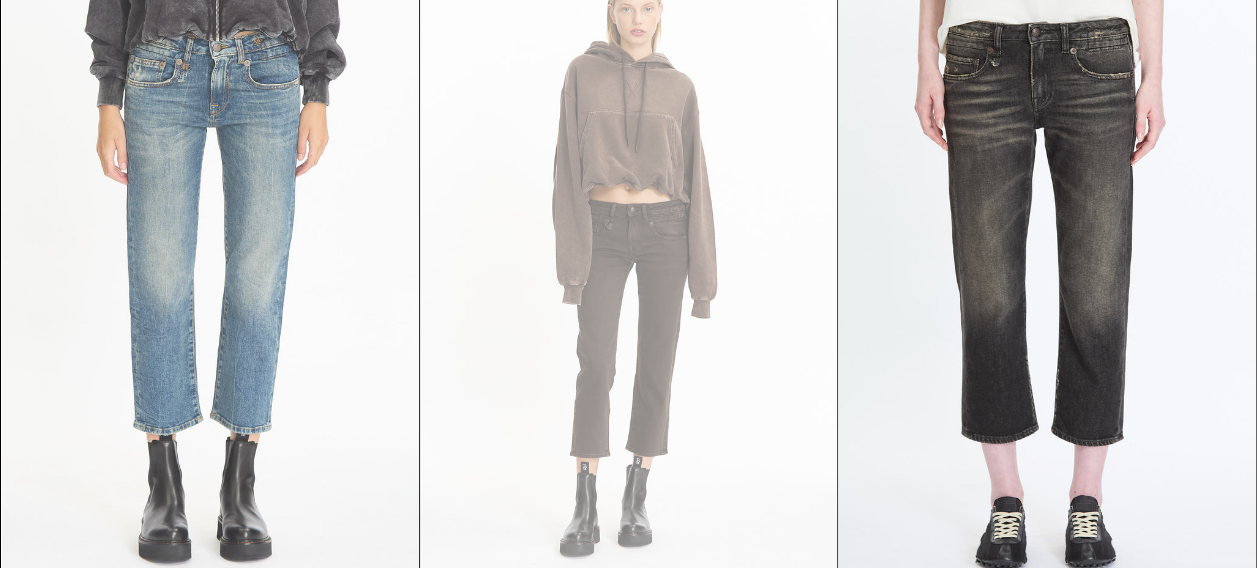 click at bounding box center (210, 266) 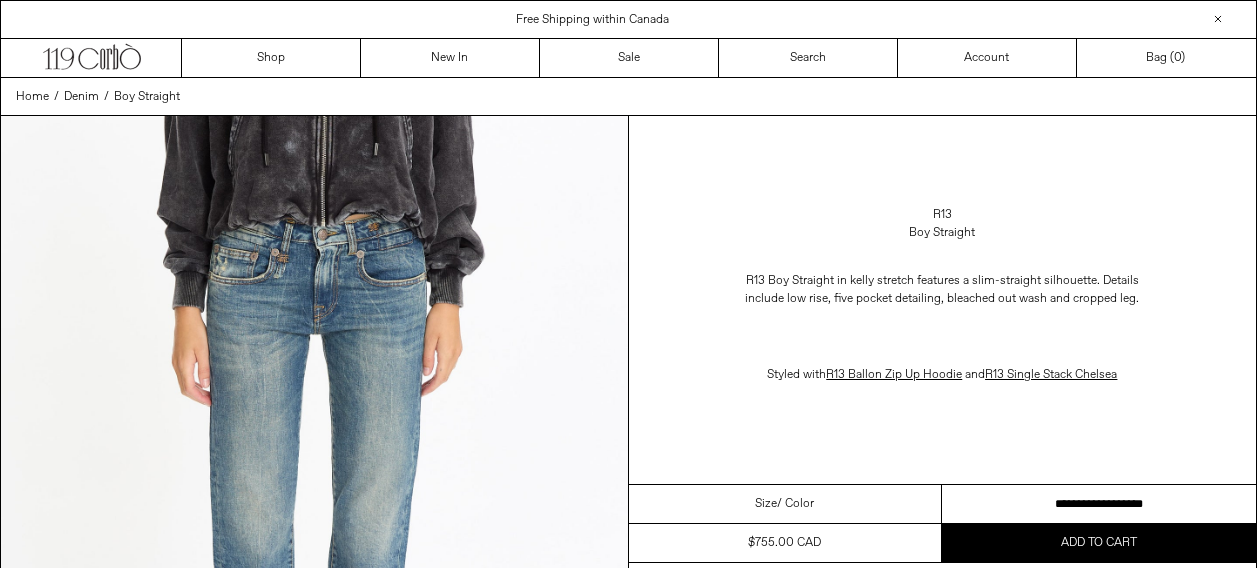 scroll, scrollTop: 0, scrollLeft: 0, axis: both 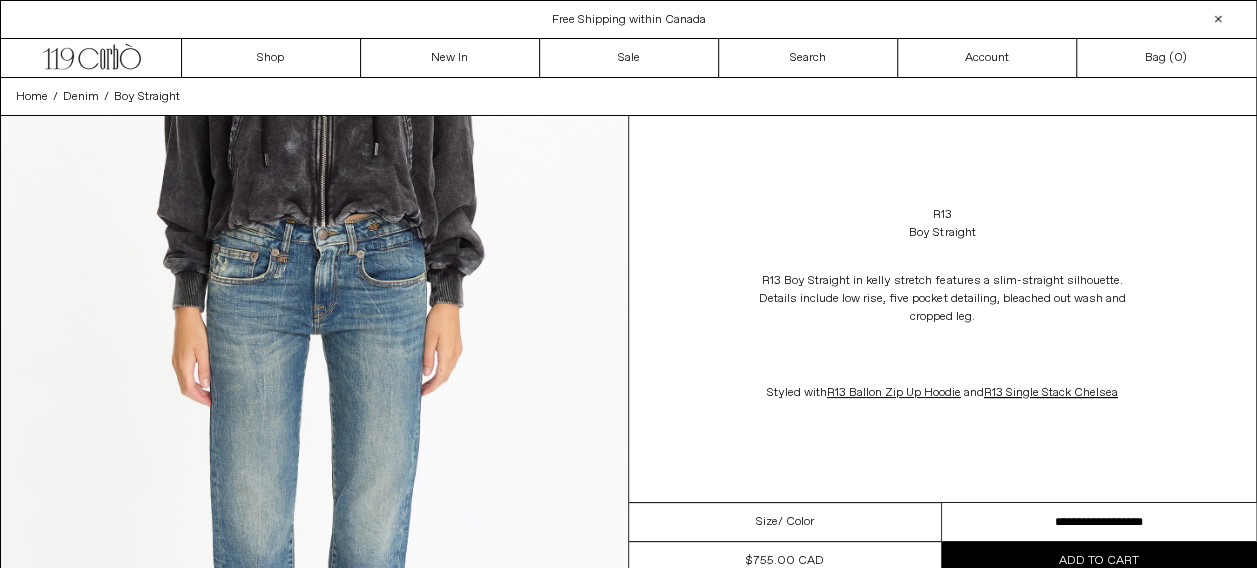 click on "**********" at bounding box center [1099, 522] 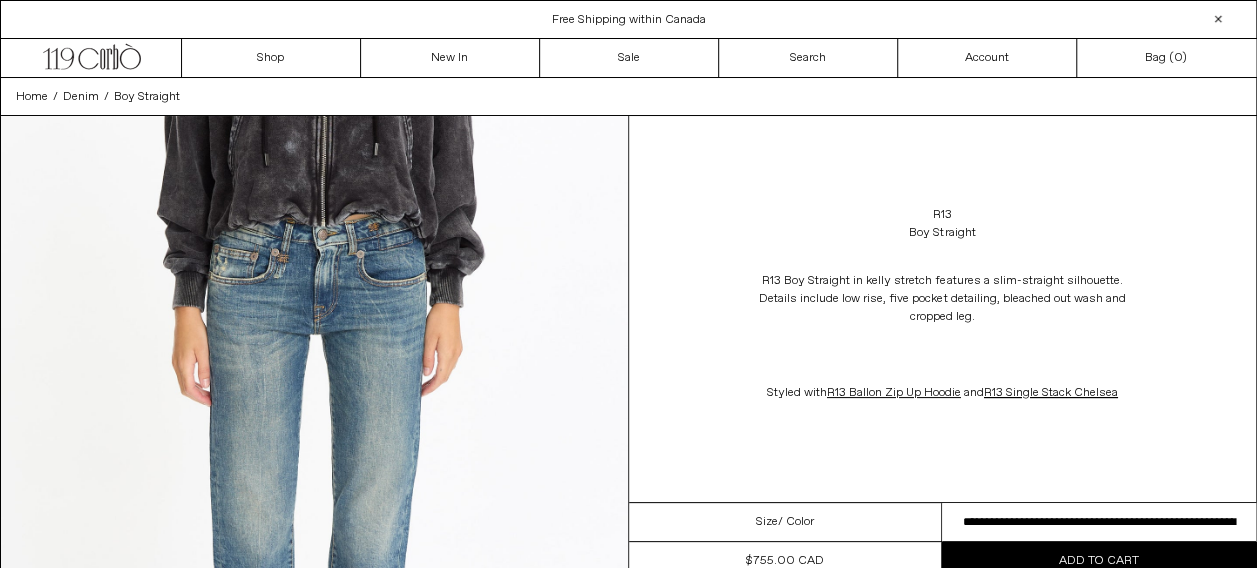 click on "**********" at bounding box center (1099, 522) 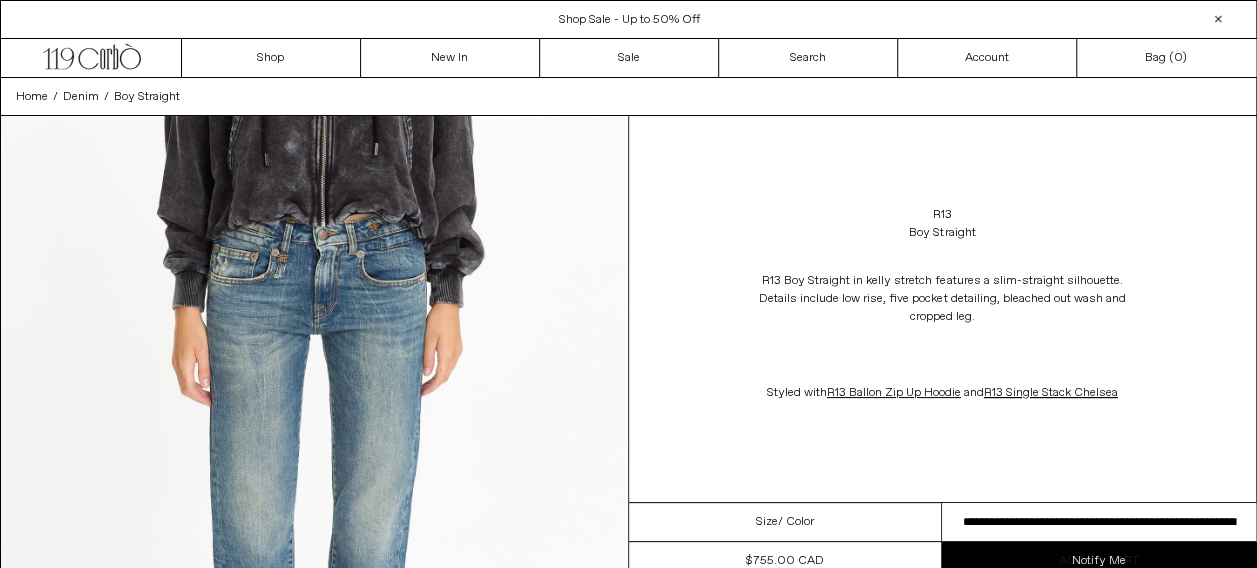 click on "Notify Me" at bounding box center [1099, 561] 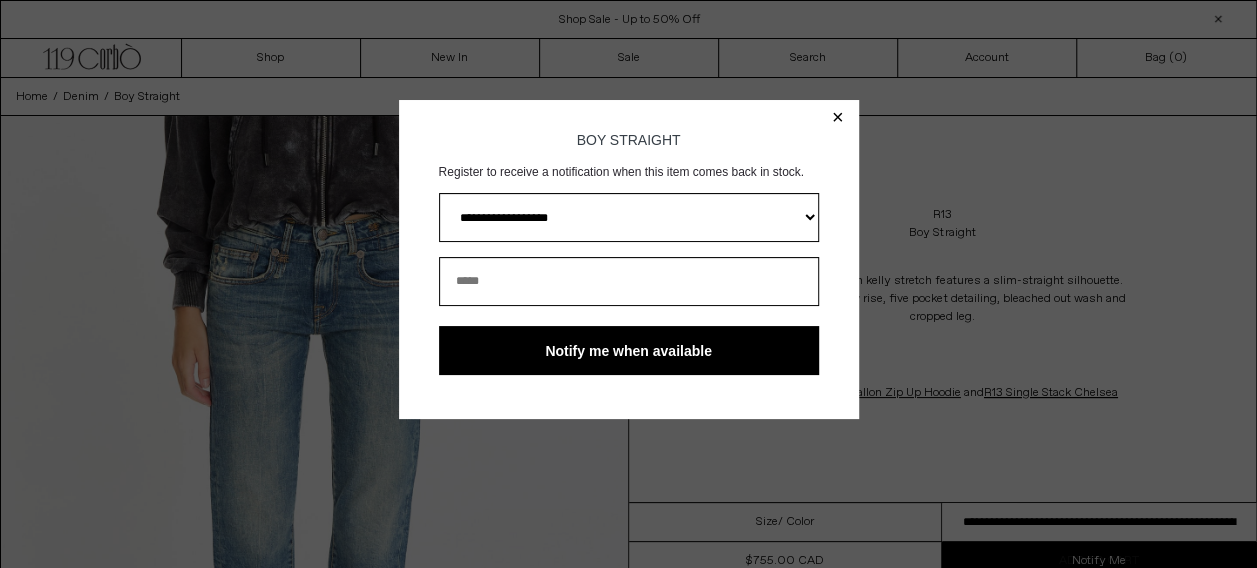 scroll, scrollTop: 0, scrollLeft: 0, axis: both 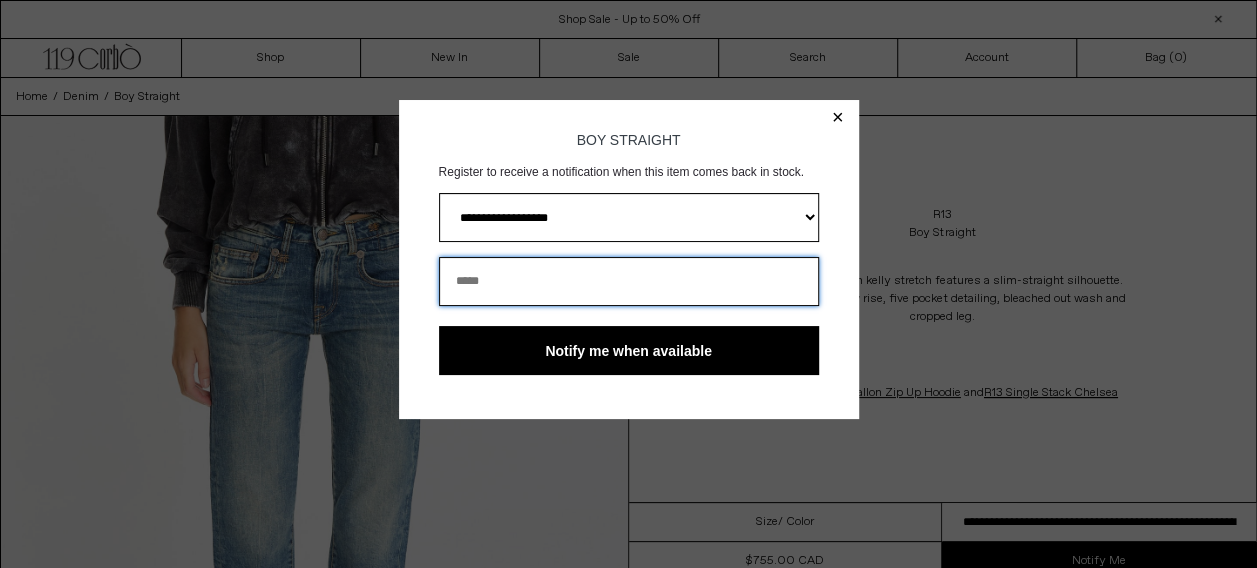 click at bounding box center (629, 281) 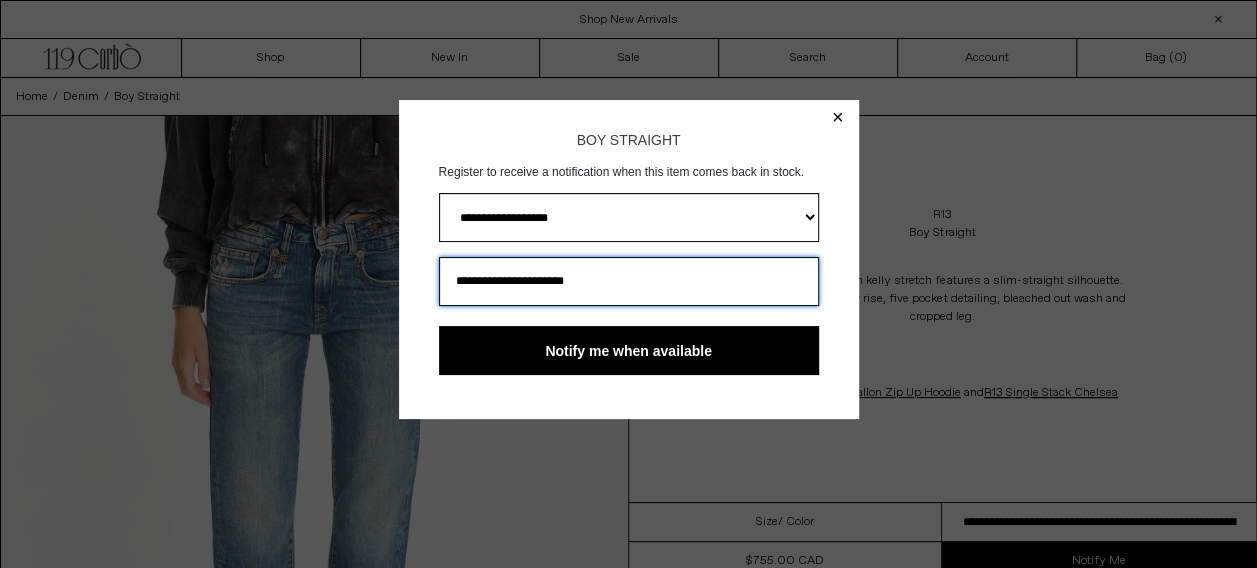 type on "**********" 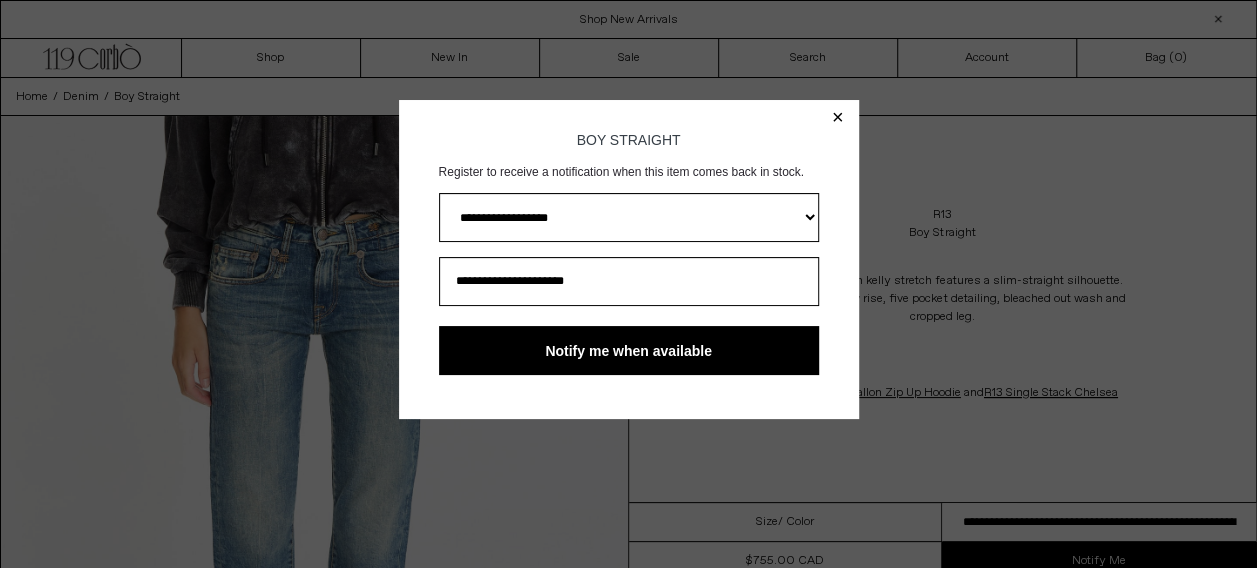 click on "Notify me when available" at bounding box center (629, 350) 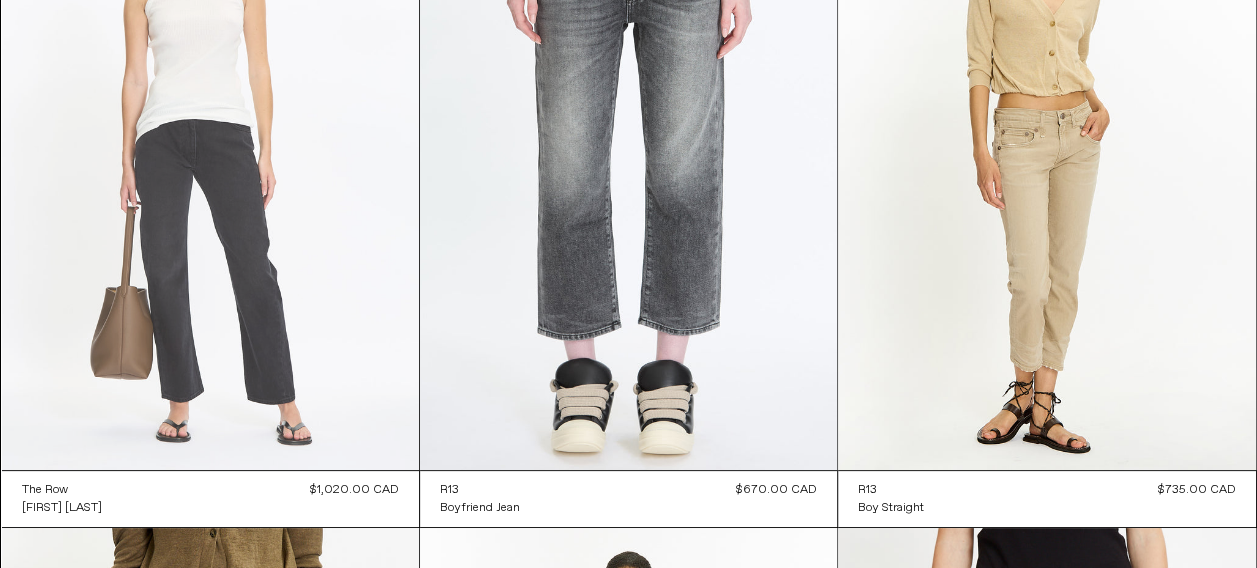 scroll, scrollTop: 3700, scrollLeft: 0, axis: vertical 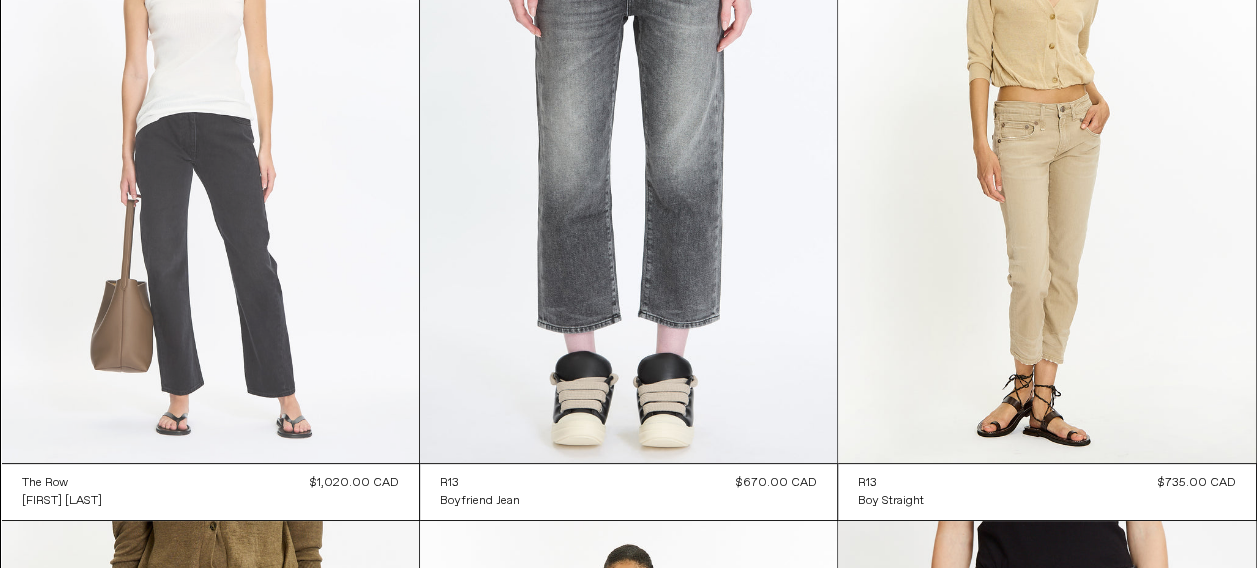 click at bounding box center [210, 150] 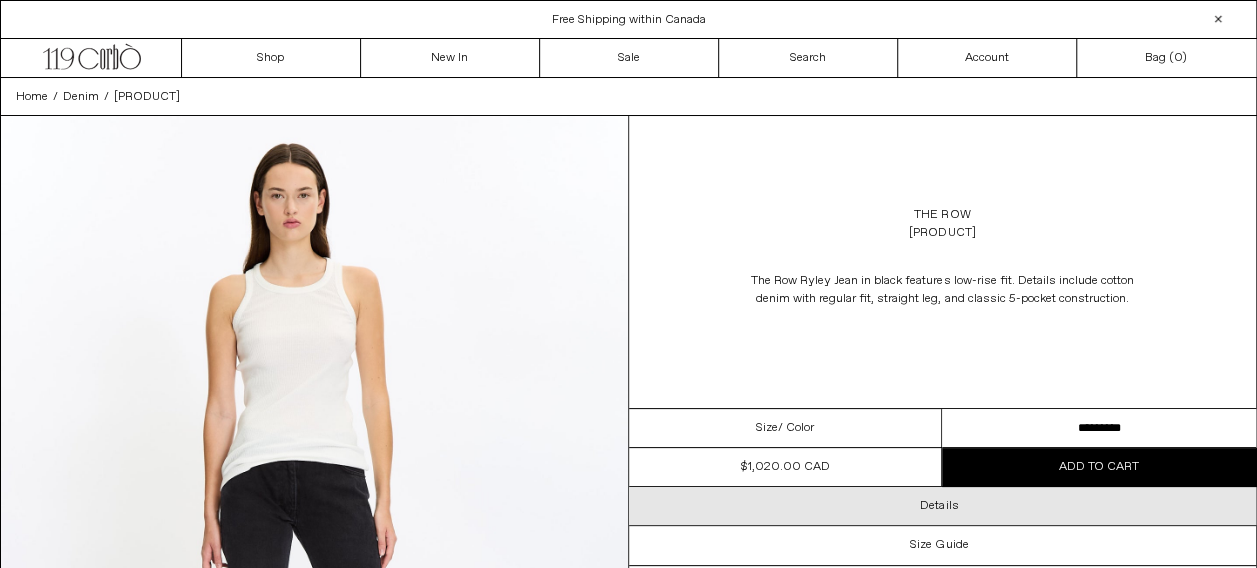 scroll, scrollTop: 0, scrollLeft: 0, axis: both 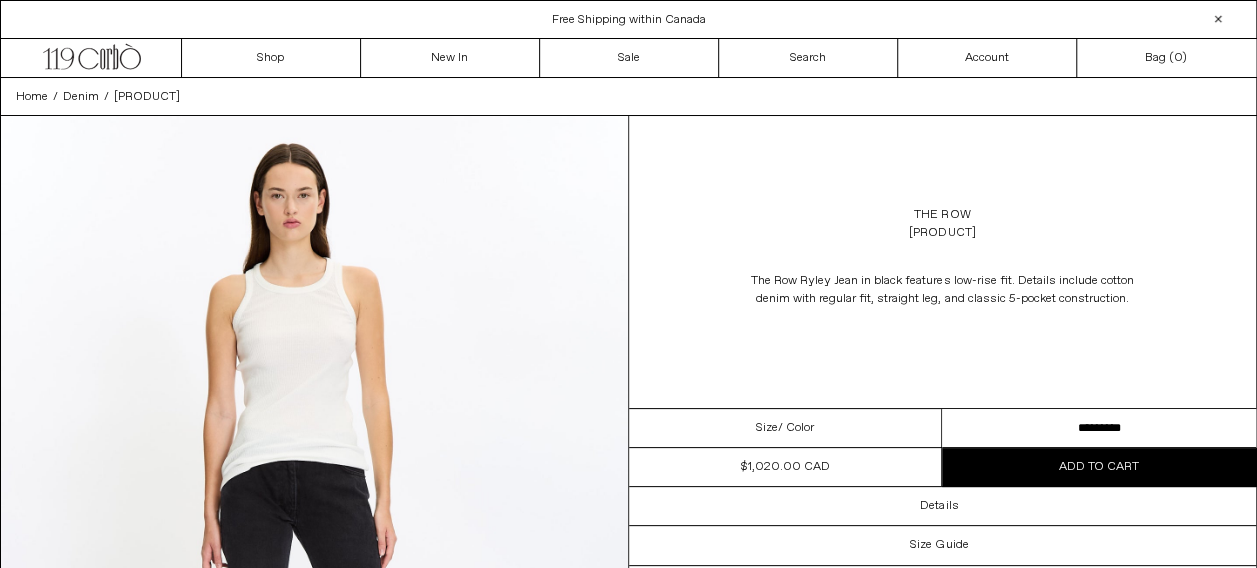 click on "**********" at bounding box center (1099, 428) 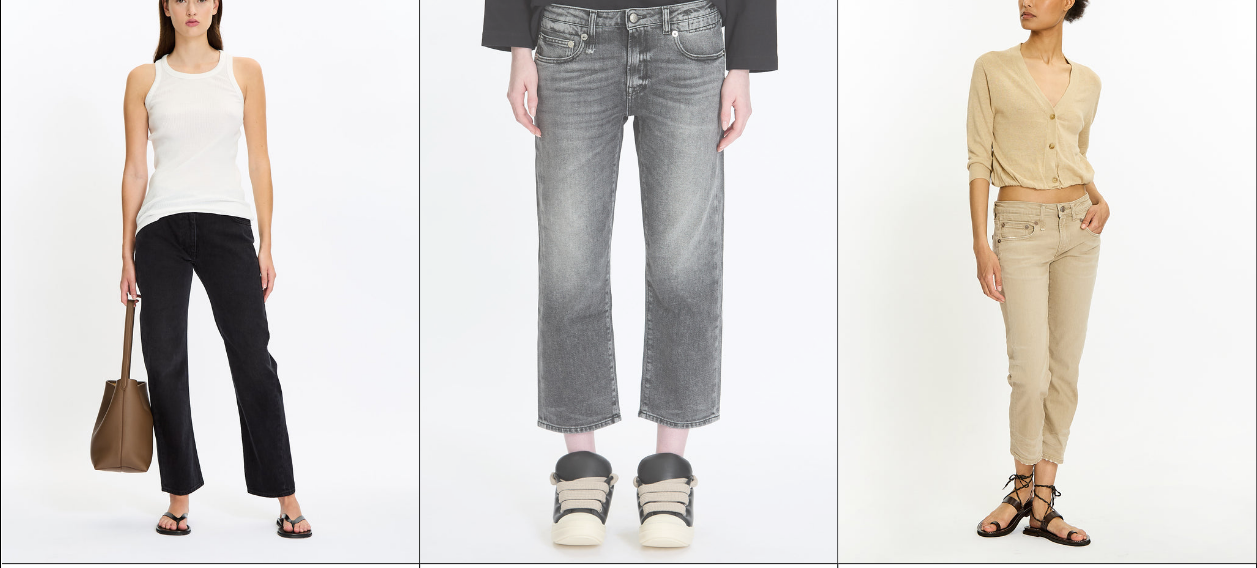 scroll, scrollTop: 0, scrollLeft: 0, axis: both 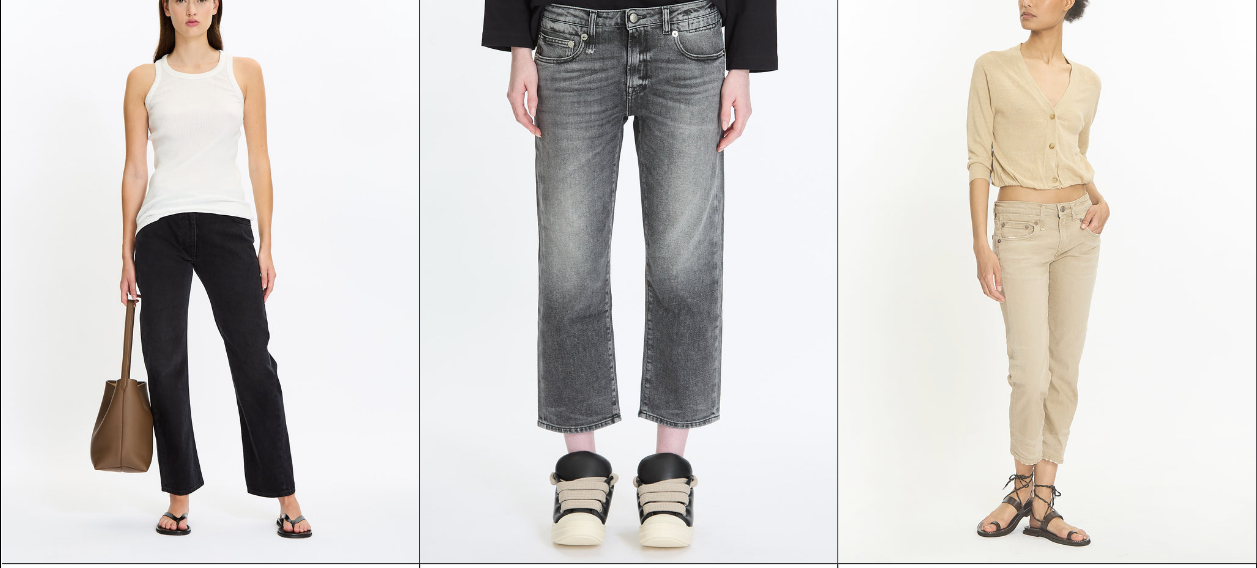 click at bounding box center (1046, 250) 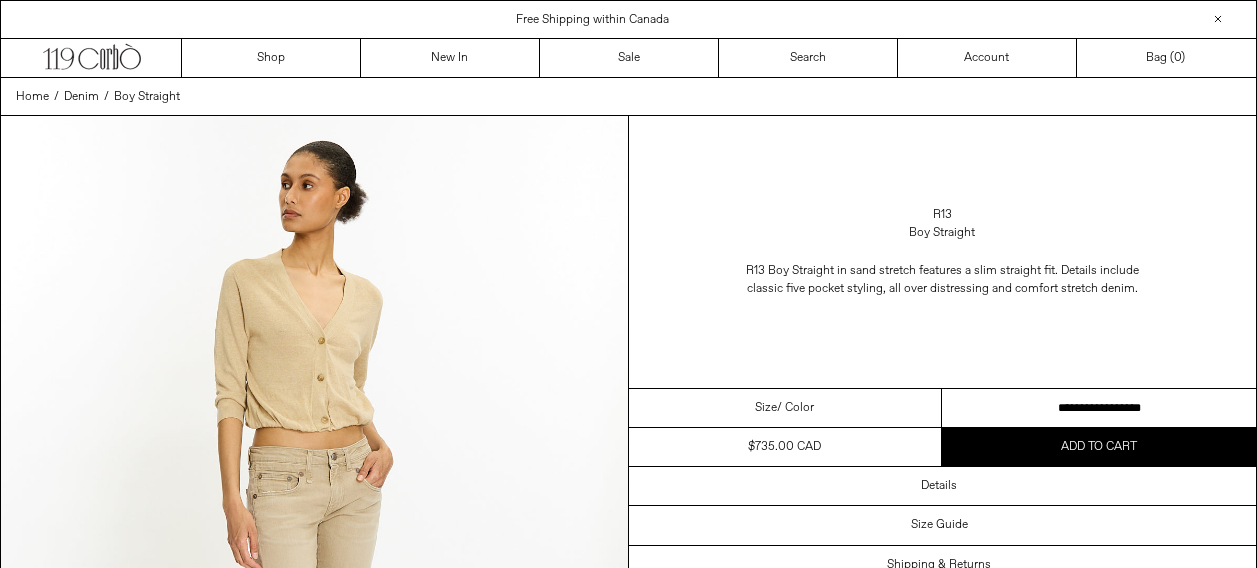 scroll, scrollTop: 0, scrollLeft: 0, axis: both 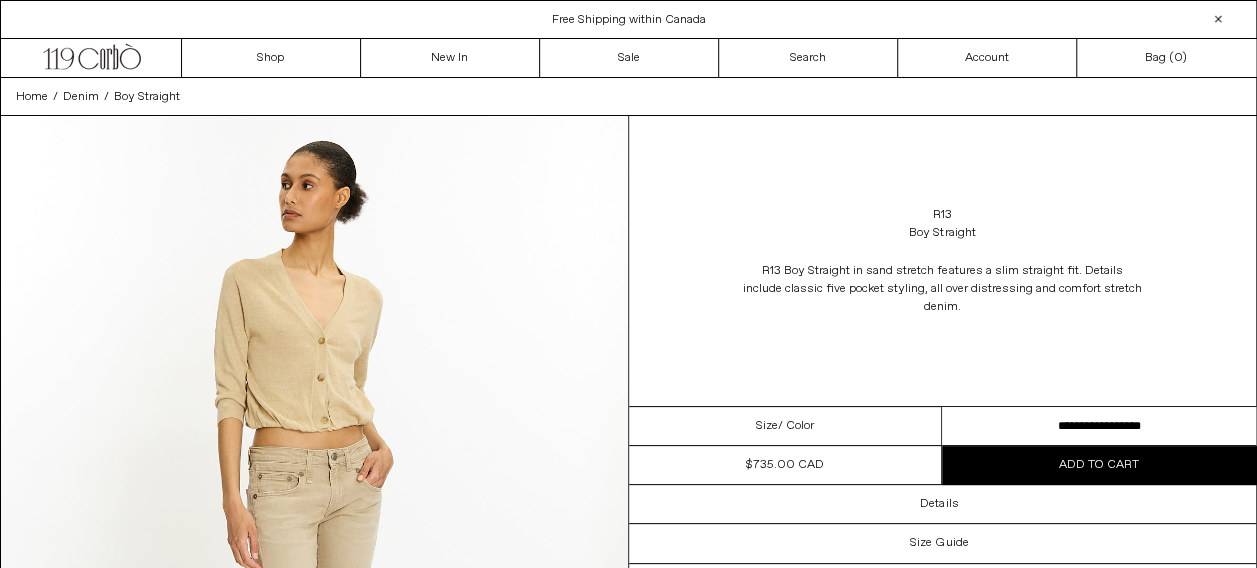 click on "**********" at bounding box center [1099, 426] 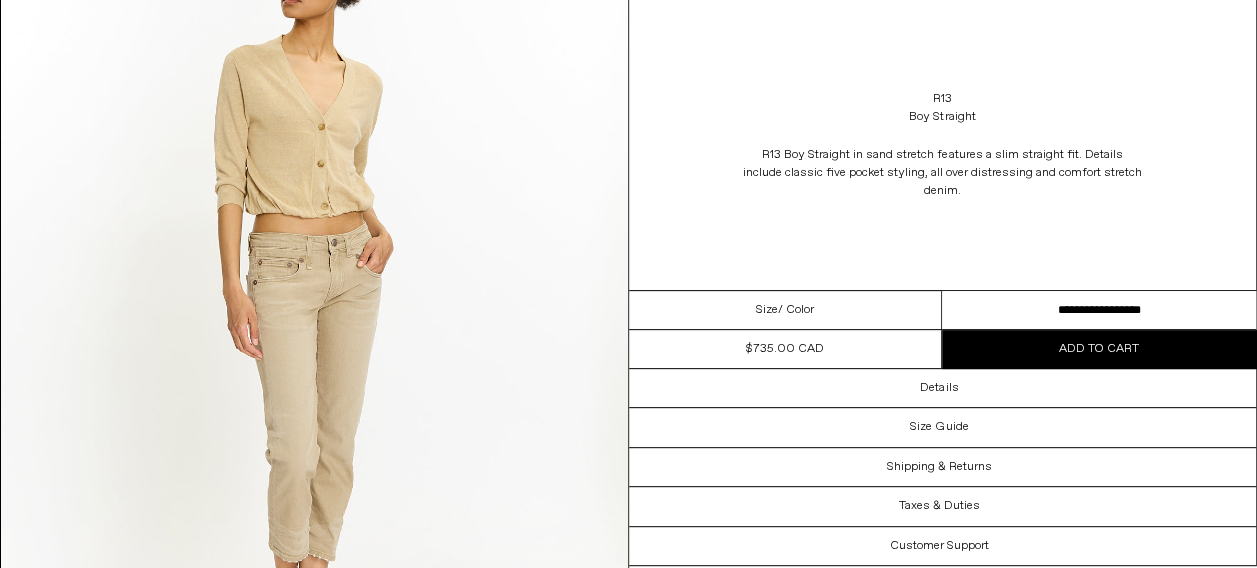 scroll, scrollTop: 200, scrollLeft: 0, axis: vertical 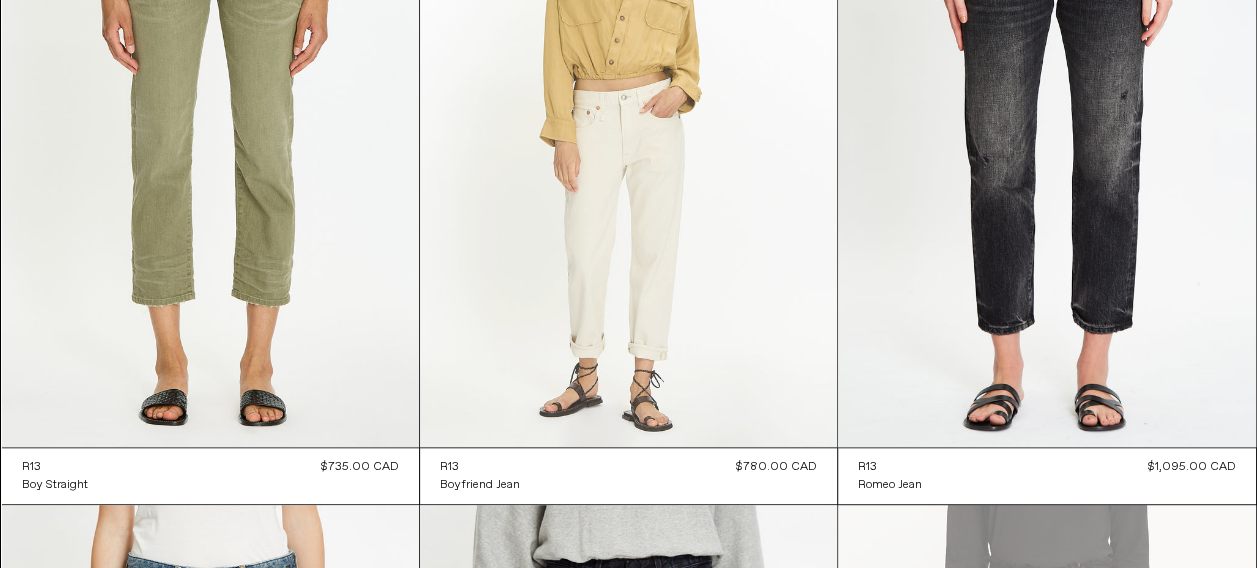 click at bounding box center [628, 134] 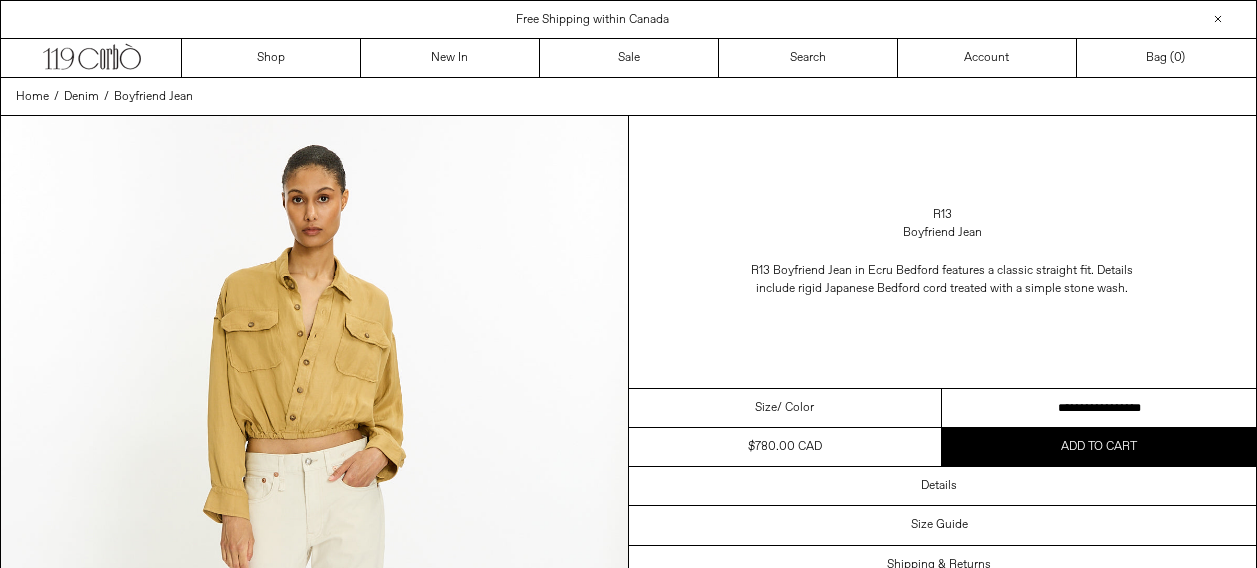 scroll, scrollTop: 0, scrollLeft: 0, axis: both 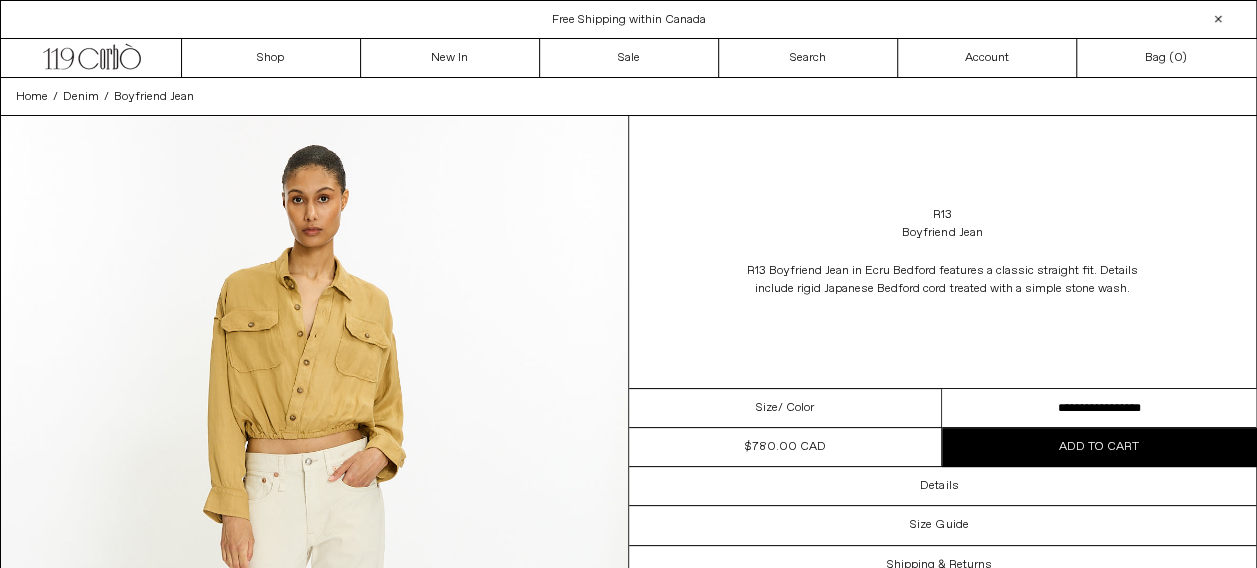 click on "**********" at bounding box center [1099, 408] 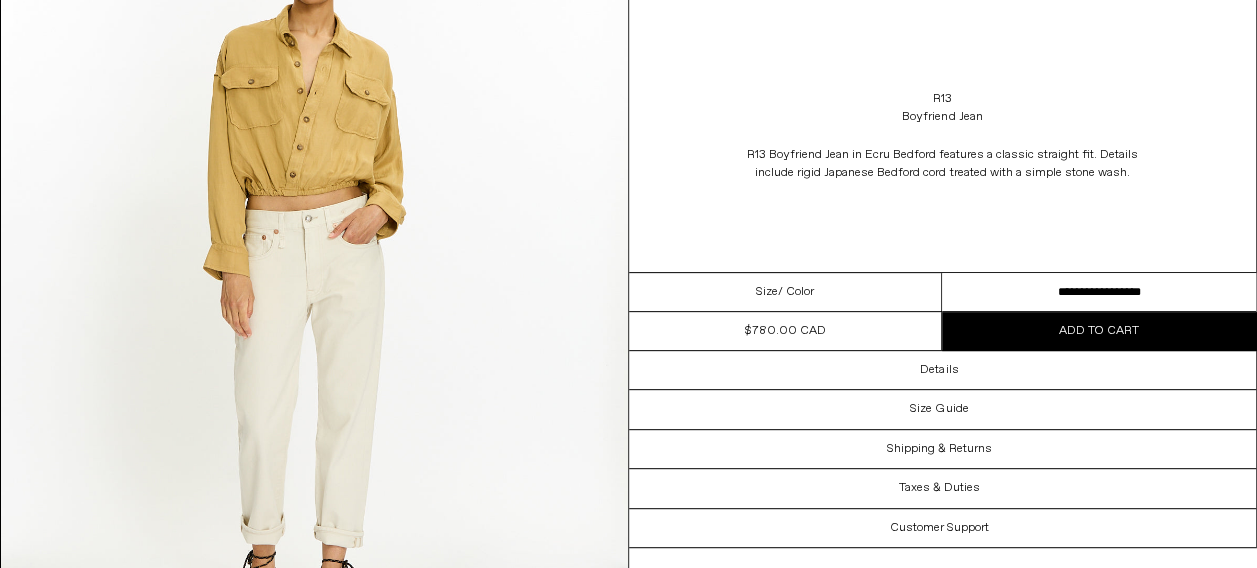 scroll, scrollTop: 300, scrollLeft: 0, axis: vertical 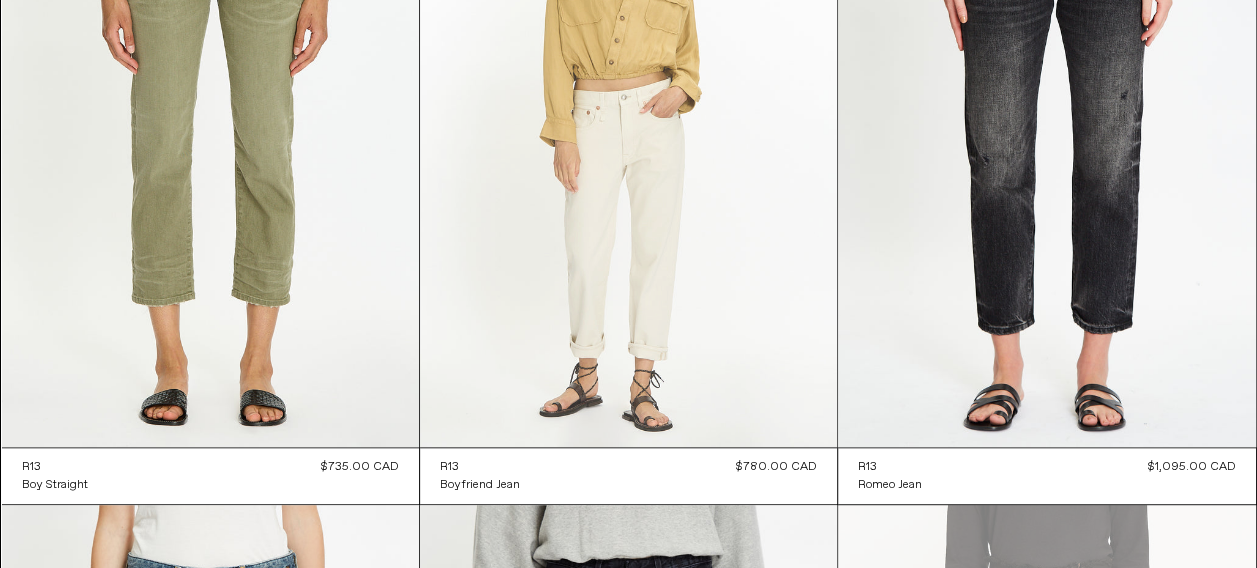 click at bounding box center (628, 134) 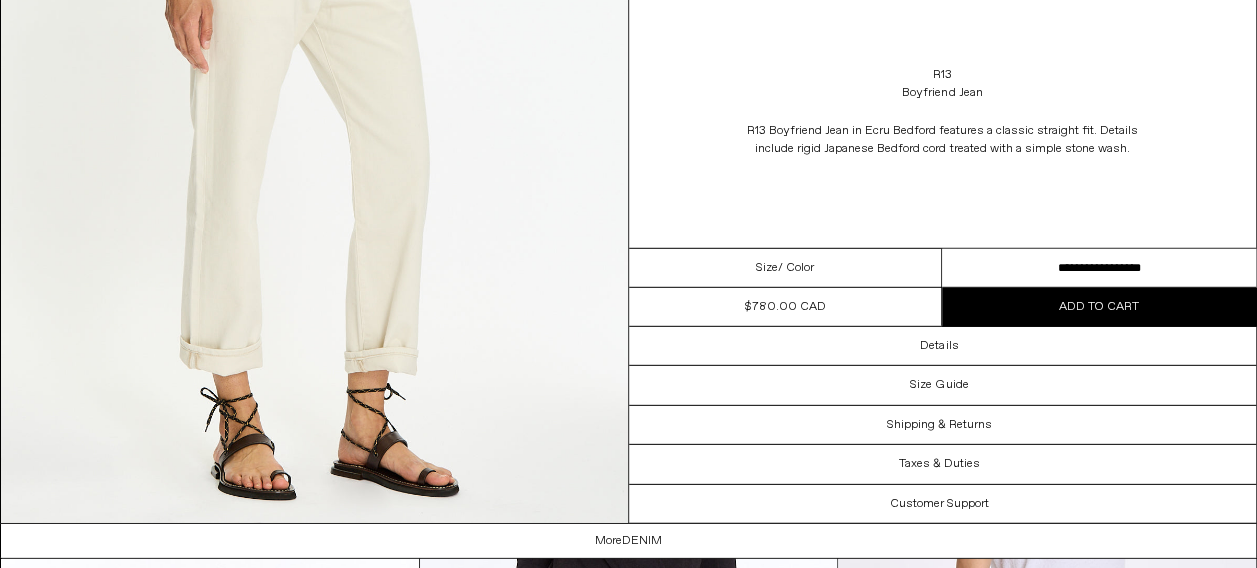 scroll, scrollTop: 2800, scrollLeft: 0, axis: vertical 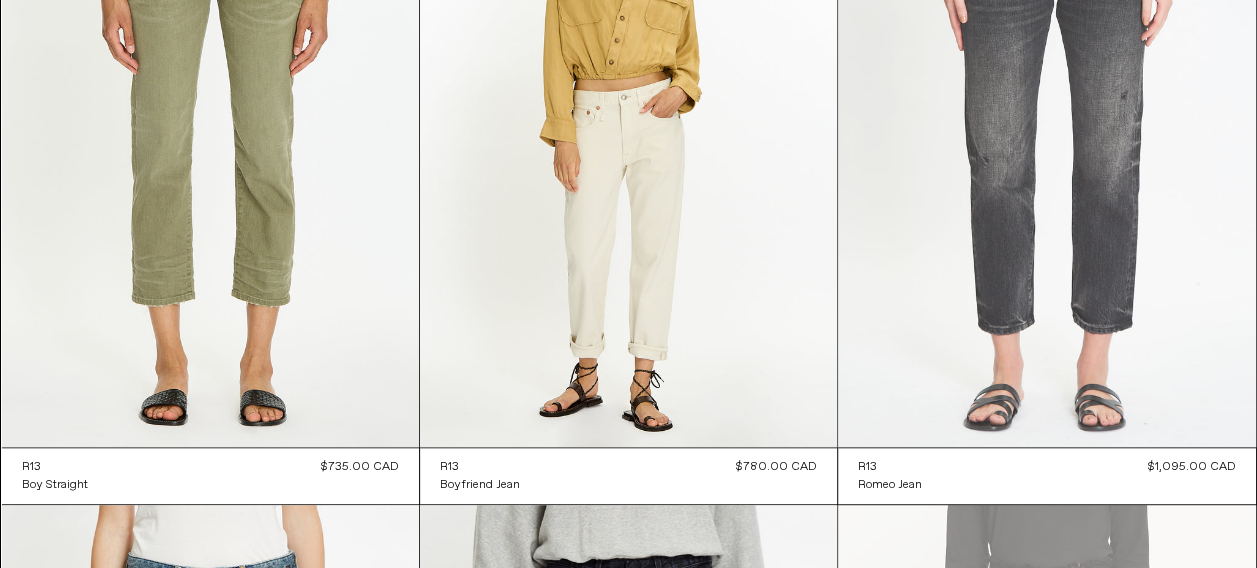click at bounding box center (1046, 134) 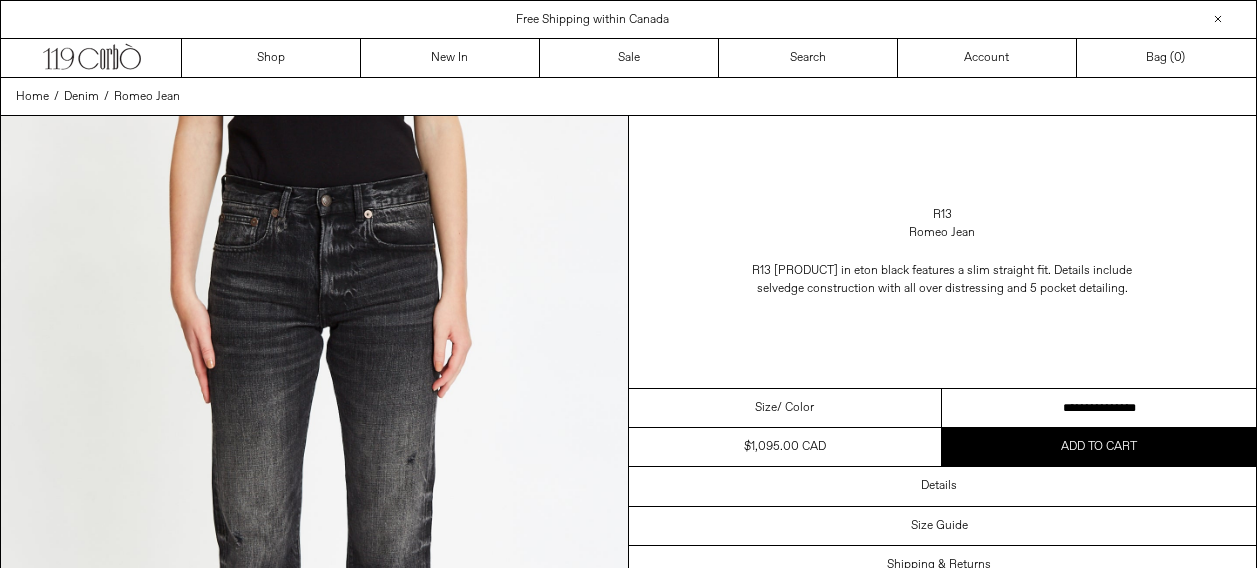 scroll, scrollTop: 0, scrollLeft: 0, axis: both 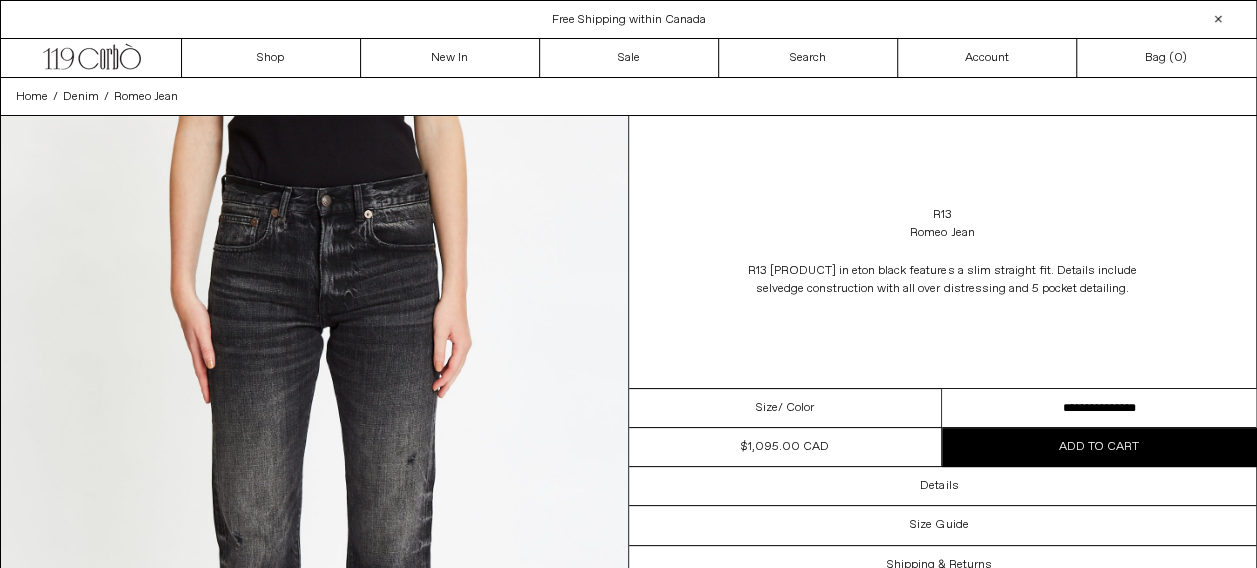 click on "**********" at bounding box center (1099, 408) 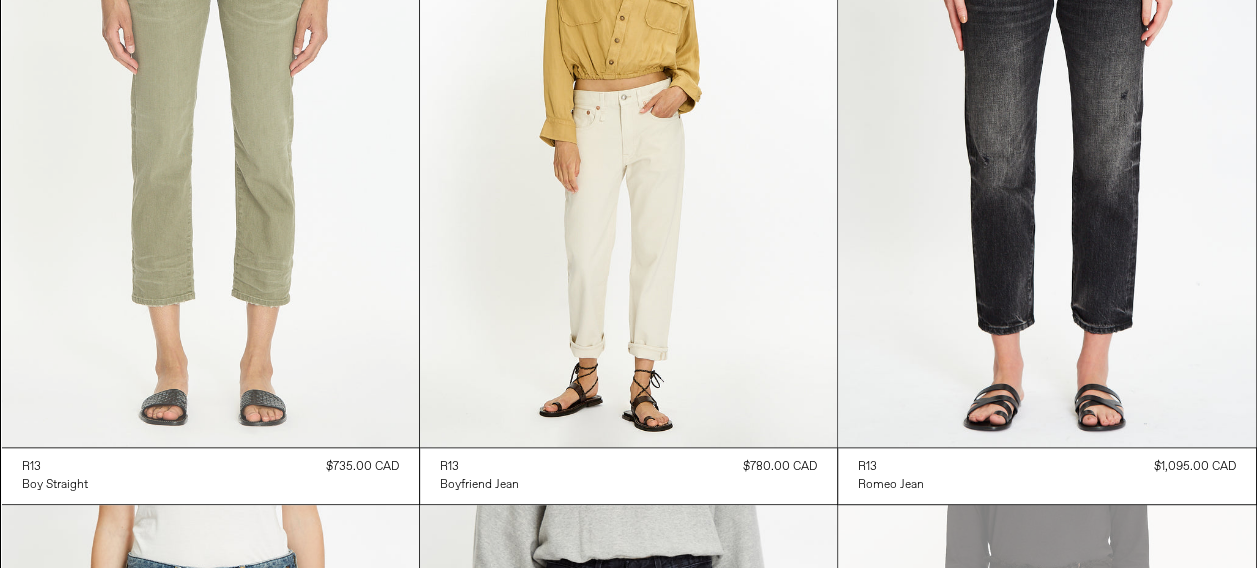 scroll, scrollTop: 4400, scrollLeft: 0, axis: vertical 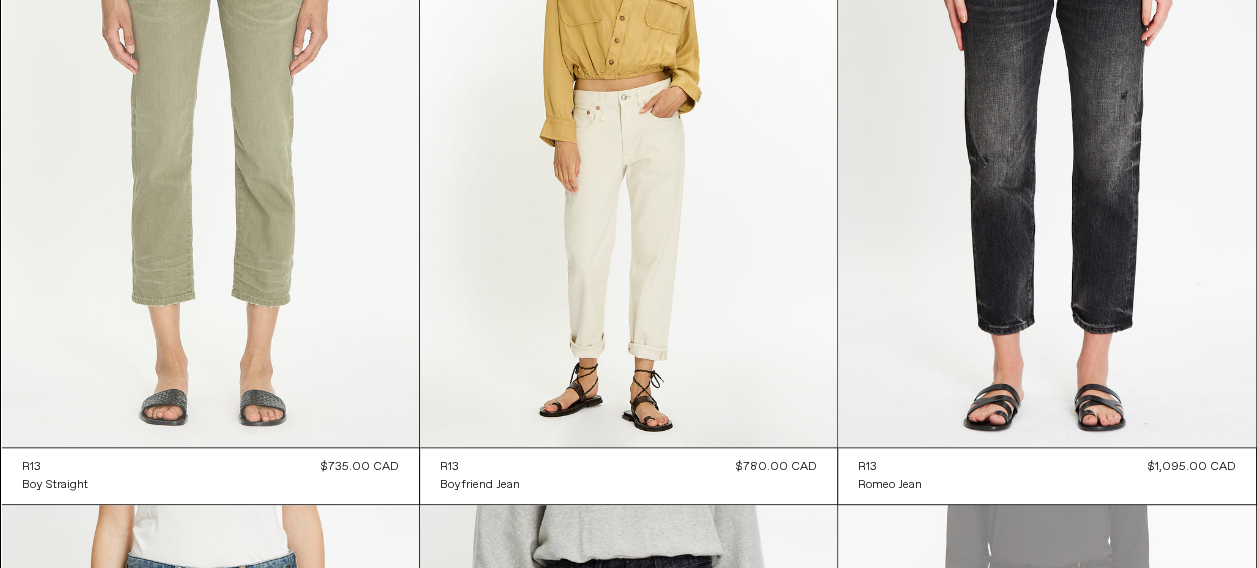 click at bounding box center [210, 134] 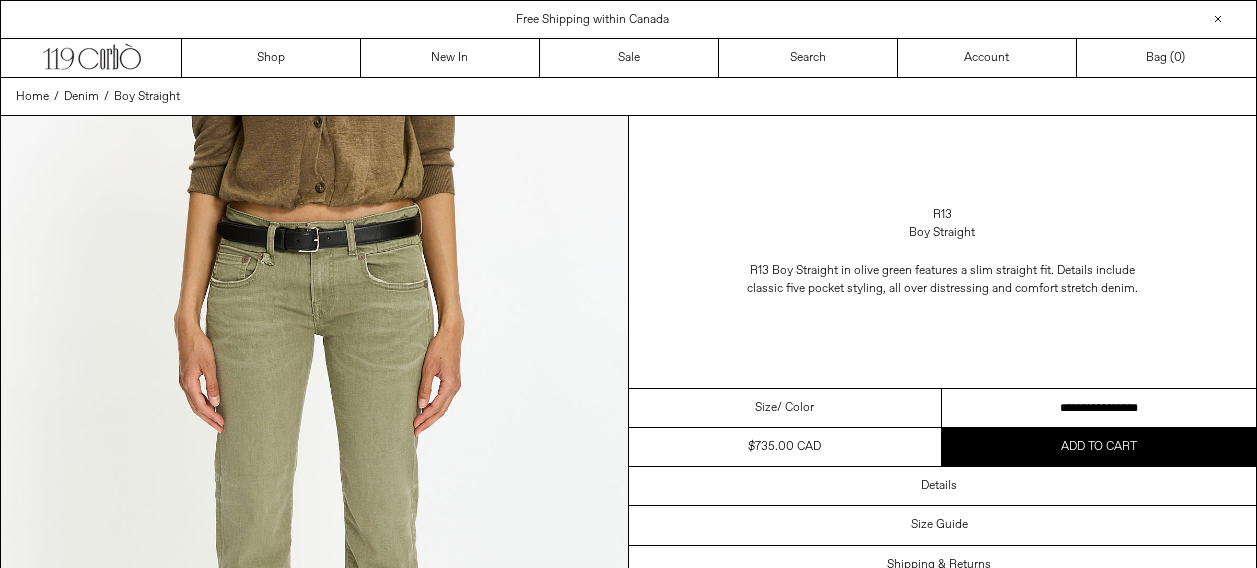 scroll, scrollTop: 0, scrollLeft: 0, axis: both 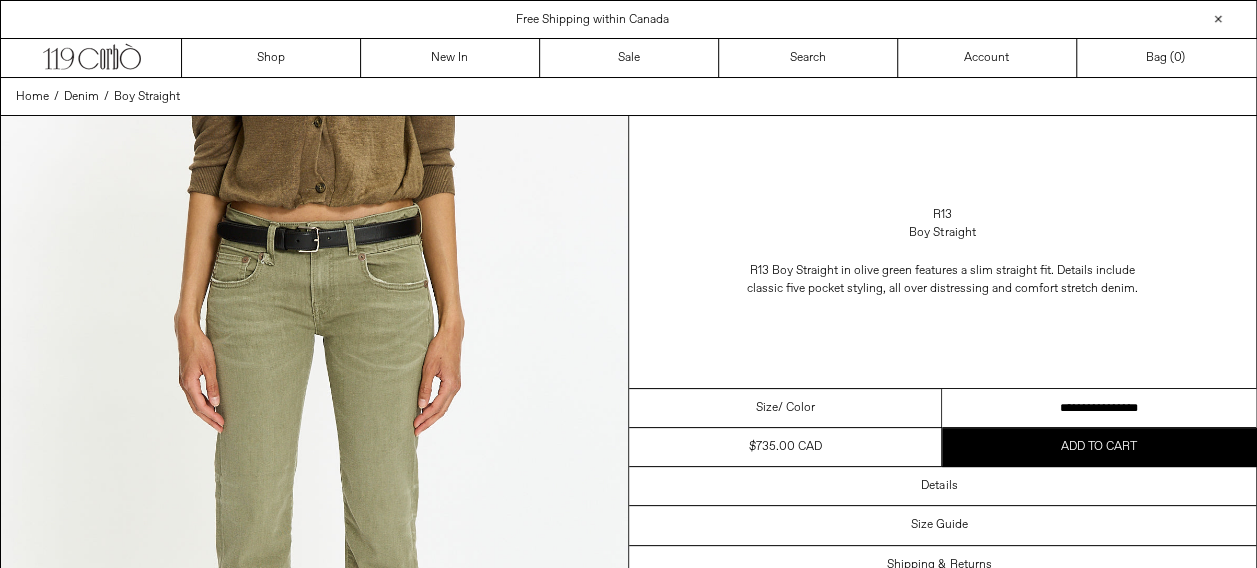 click on "**********" at bounding box center [1099, 408] 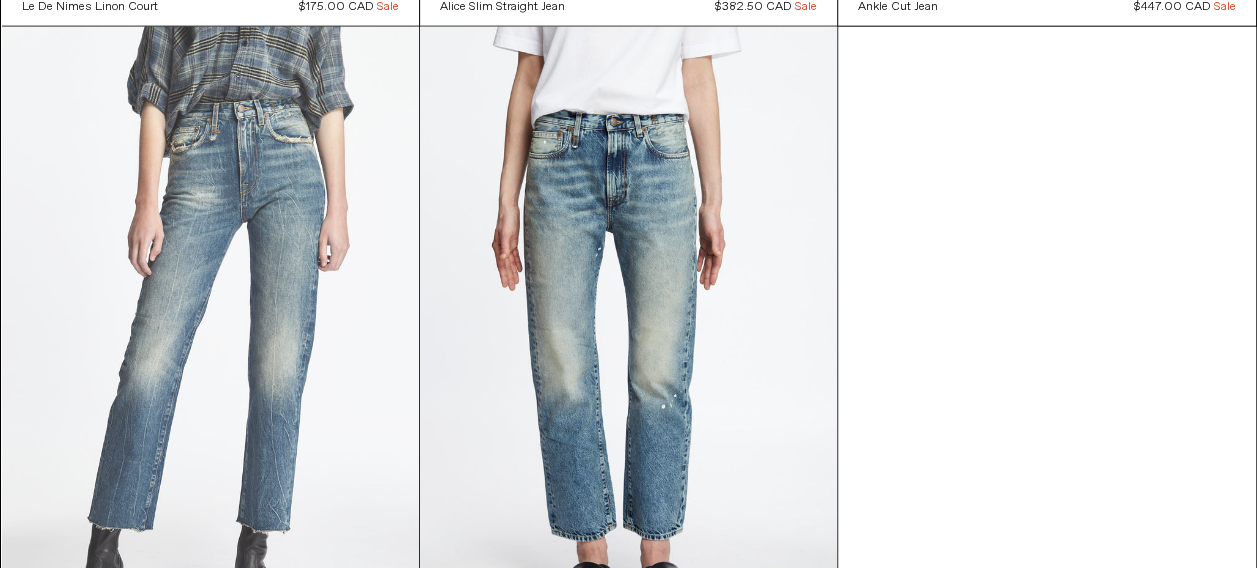 scroll, scrollTop: 6252, scrollLeft: 0, axis: vertical 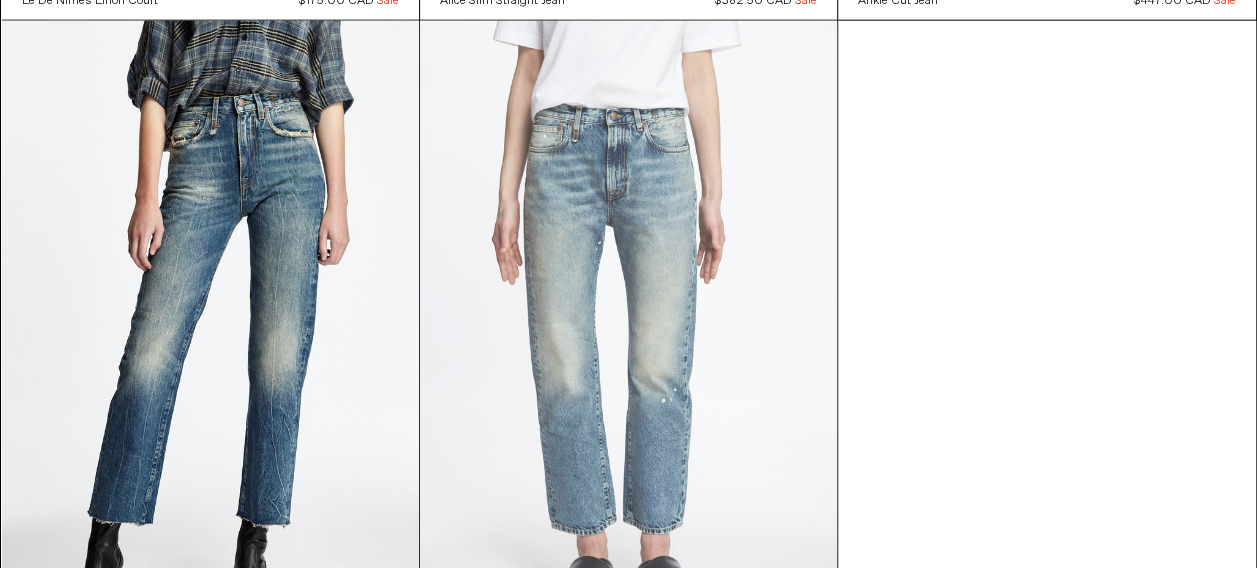 click at bounding box center (628, 334) 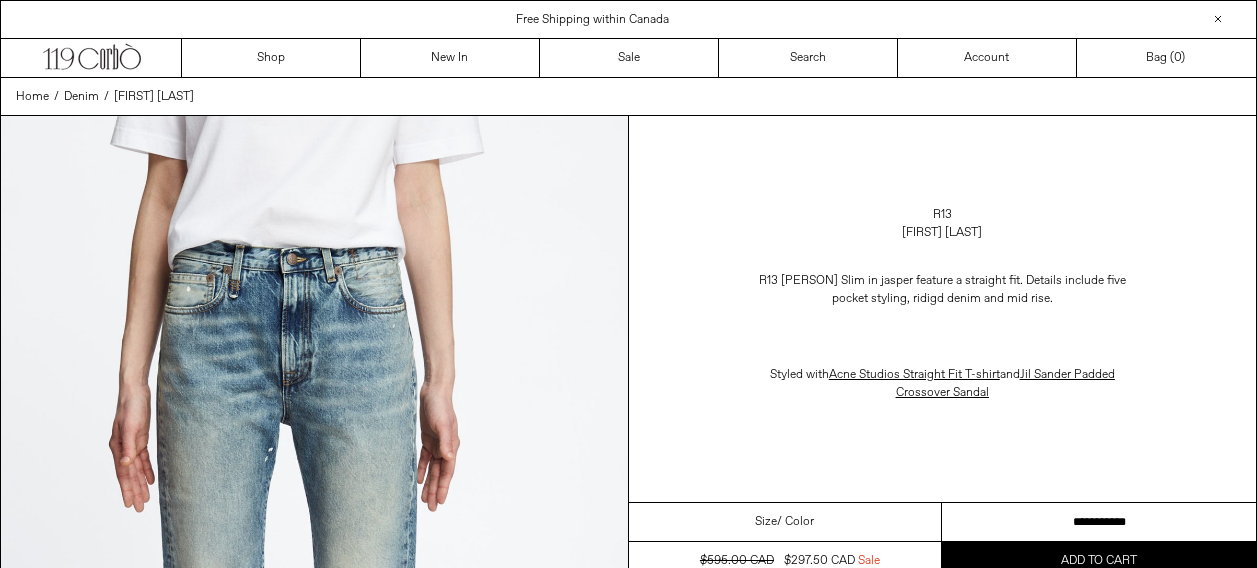 scroll, scrollTop: 0, scrollLeft: 0, axis: both 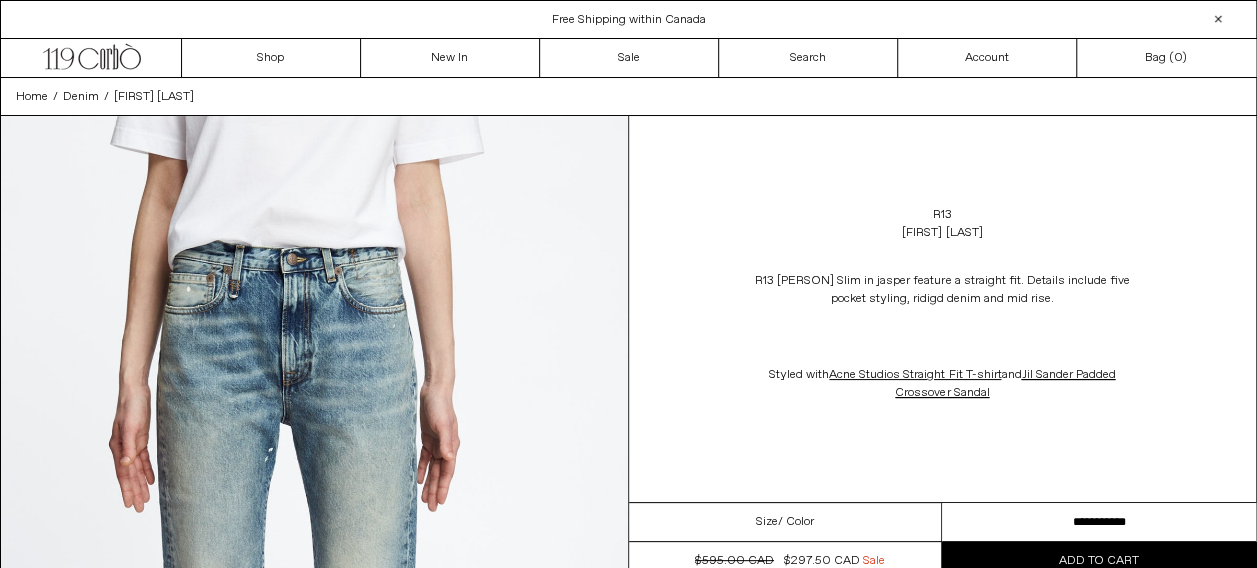 click on "**********" at bounding box center (1099, 522) 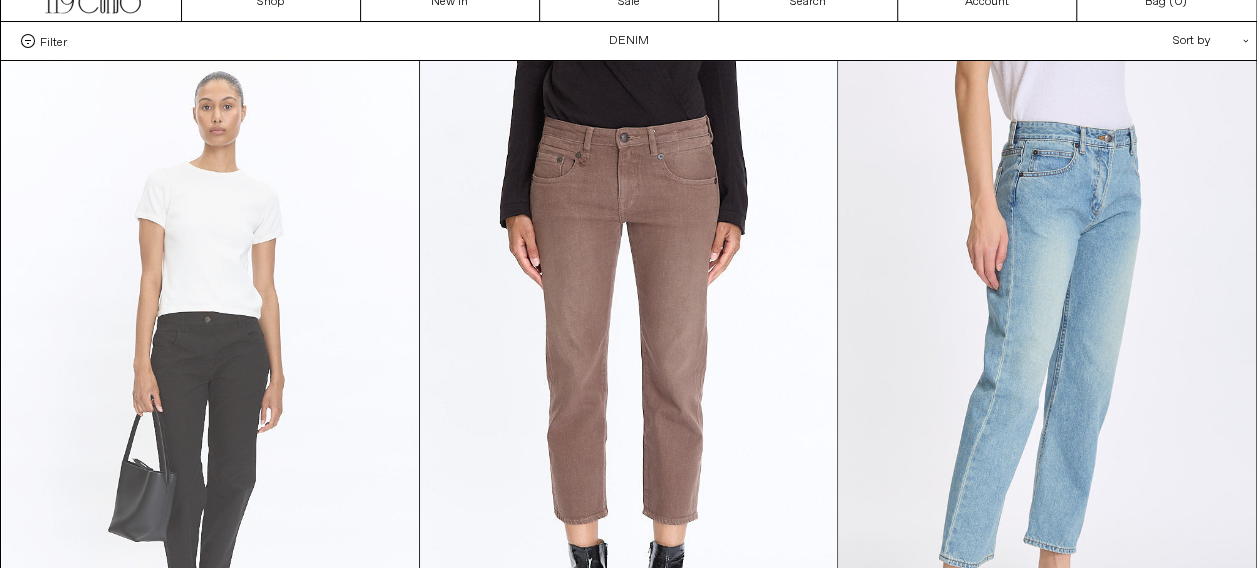 scroll, scrollTop: 0, scrollLeft: 0, axis: both 